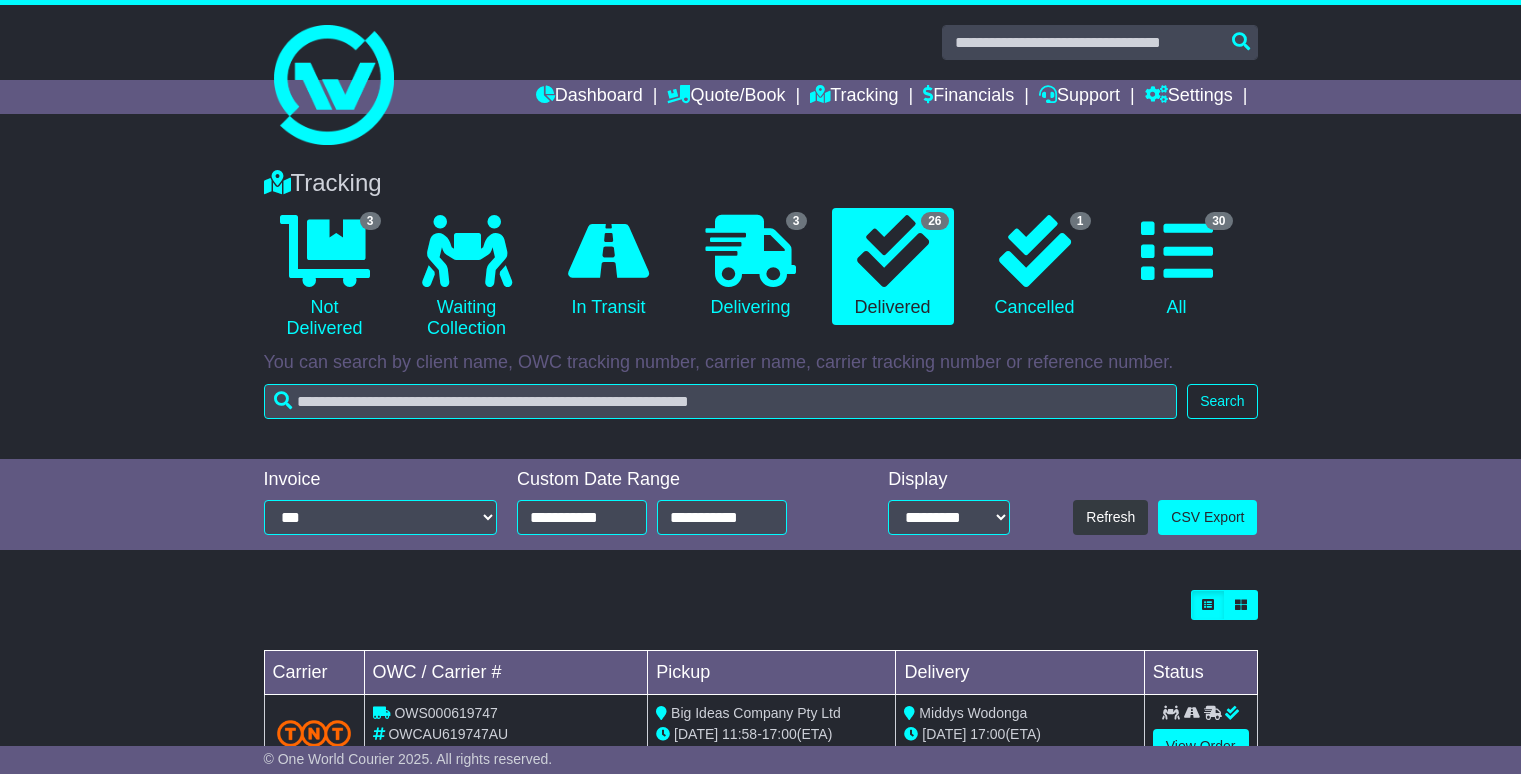 scroll, scrollTop: 200, scrollLeft: 0, axis: vertical 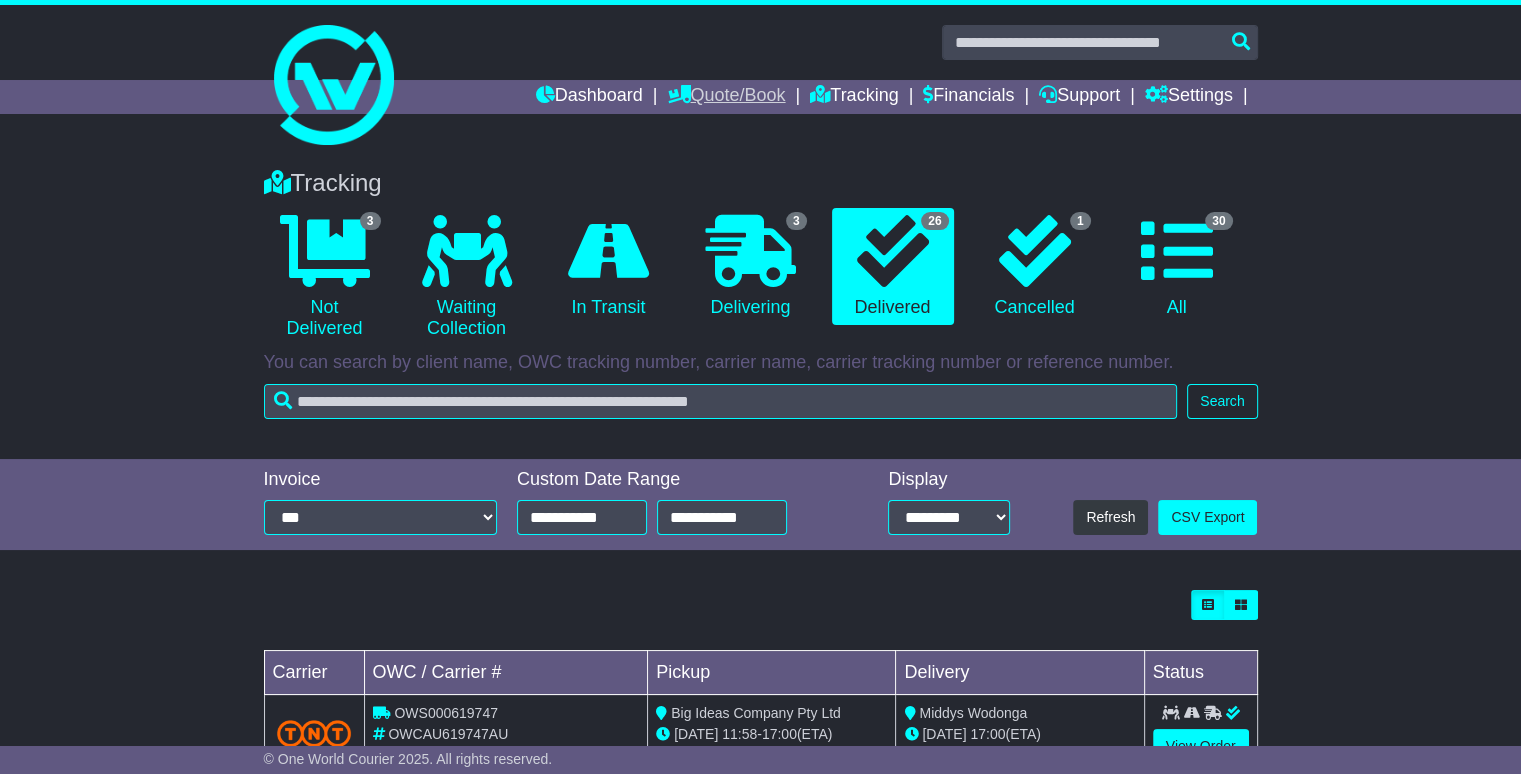click on "Quote/Book" at bounding box center (726, 97) 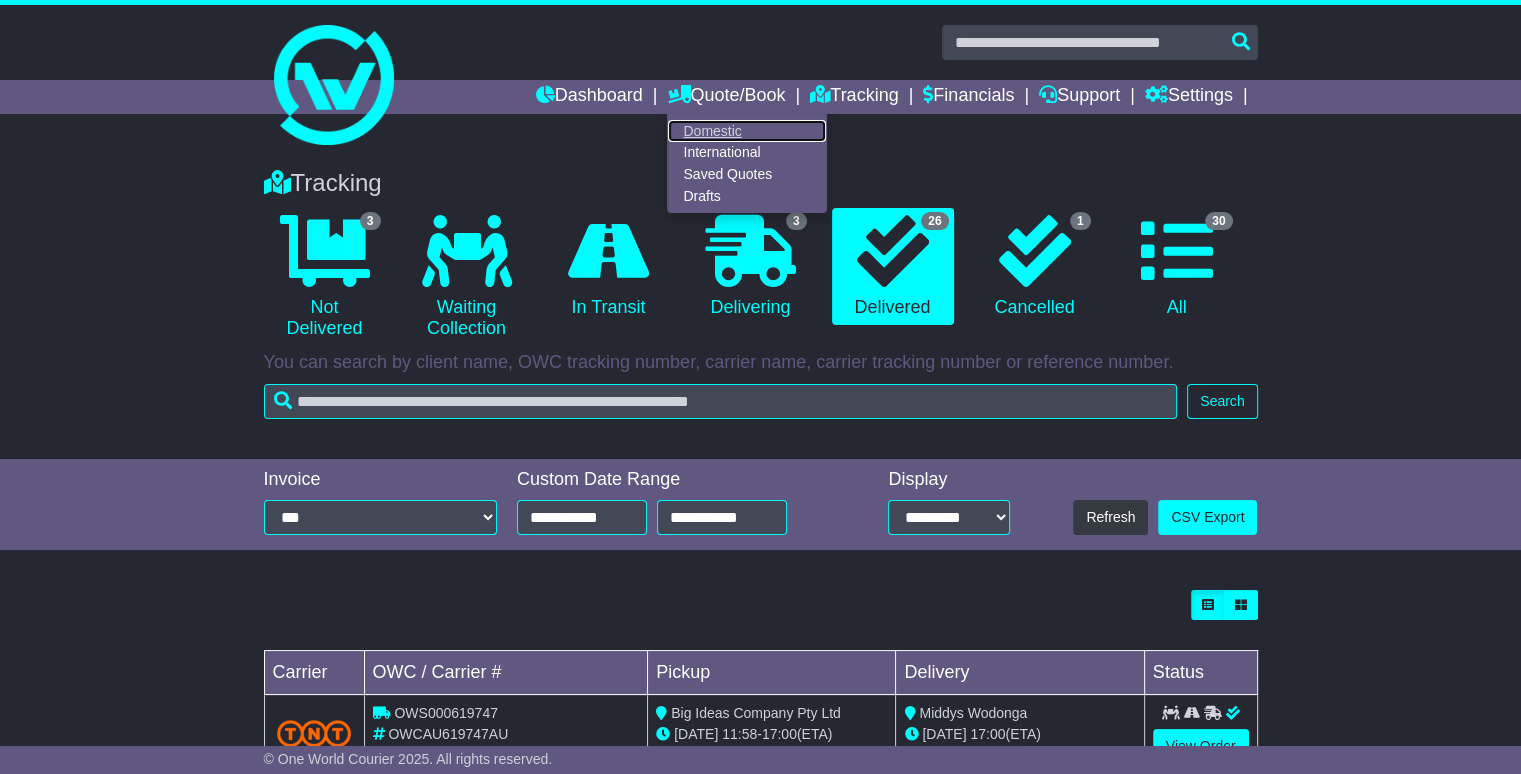 click on "Domestic" at bounding box center (747, 131) 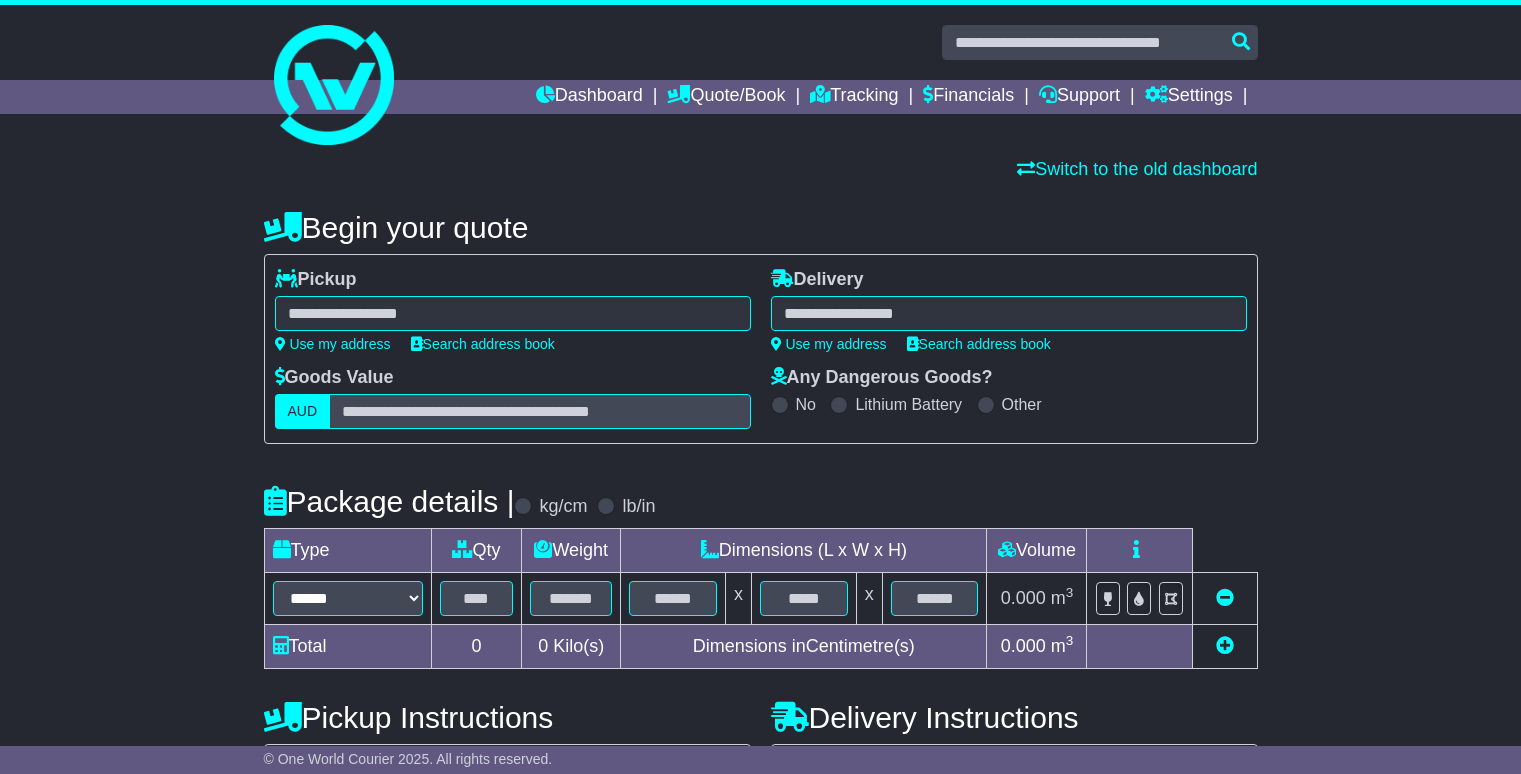 scroll, scrollTop: 0, scrollLeft: 0, axis: both 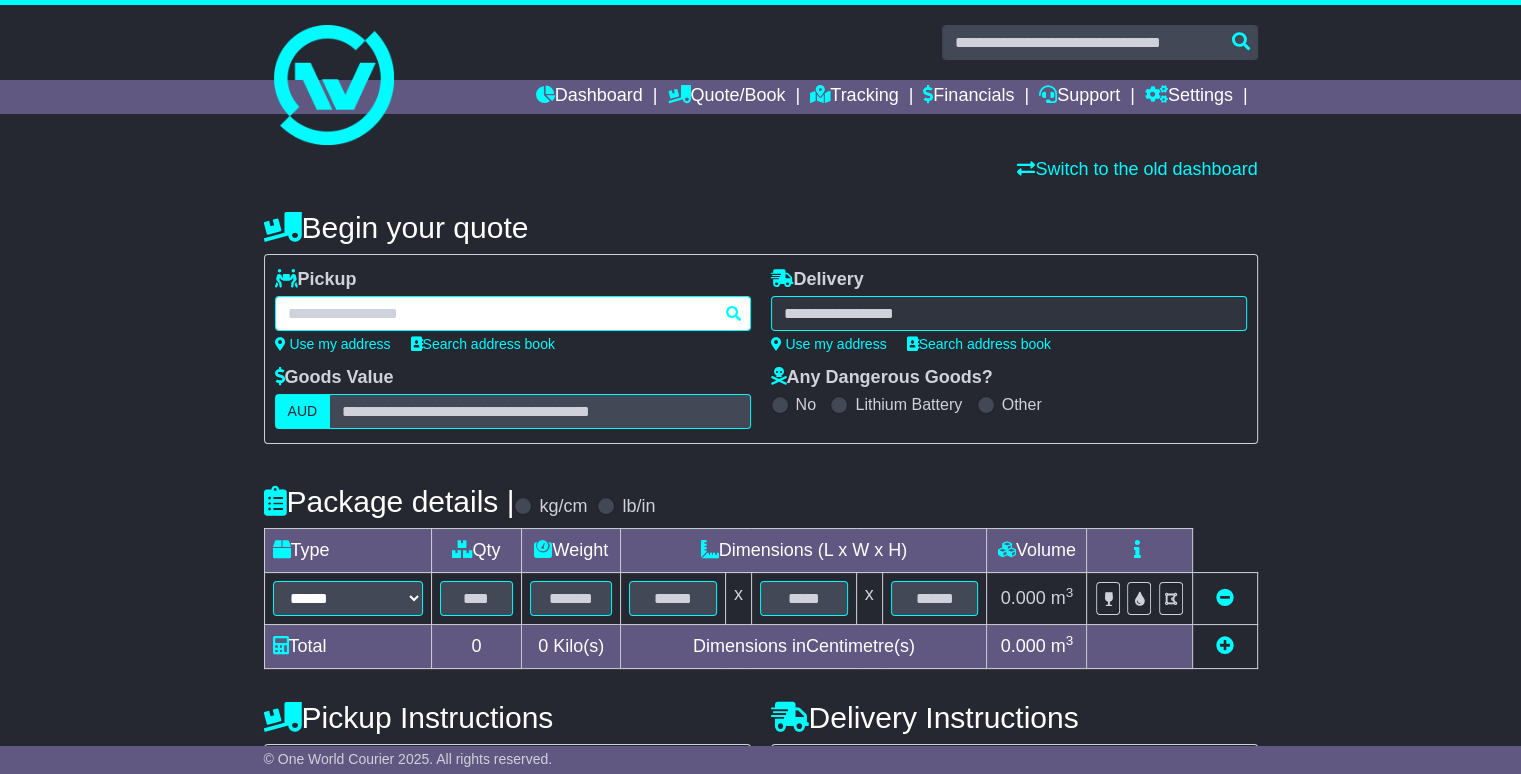 click at bounding box center (513, 313) 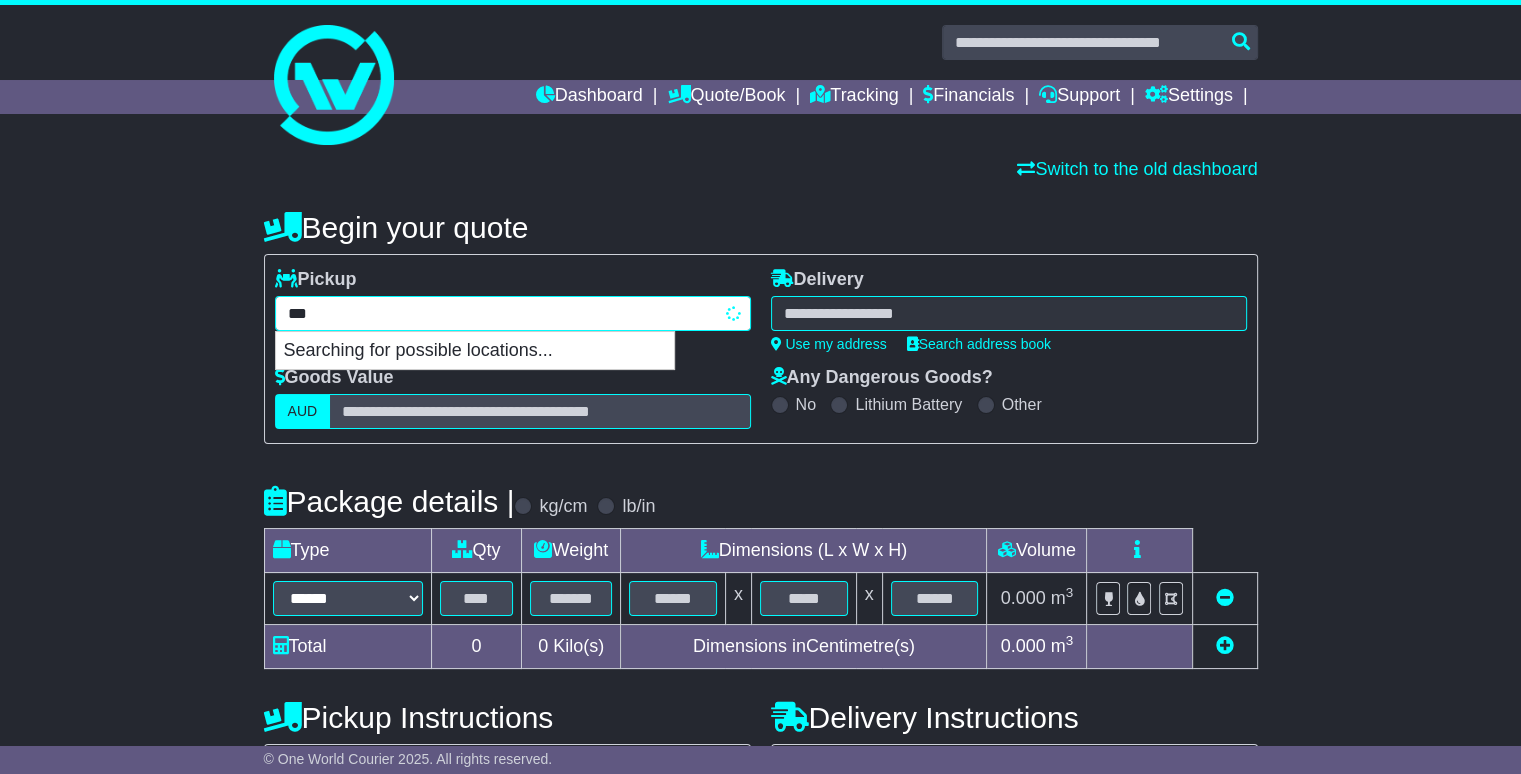 type on "****" 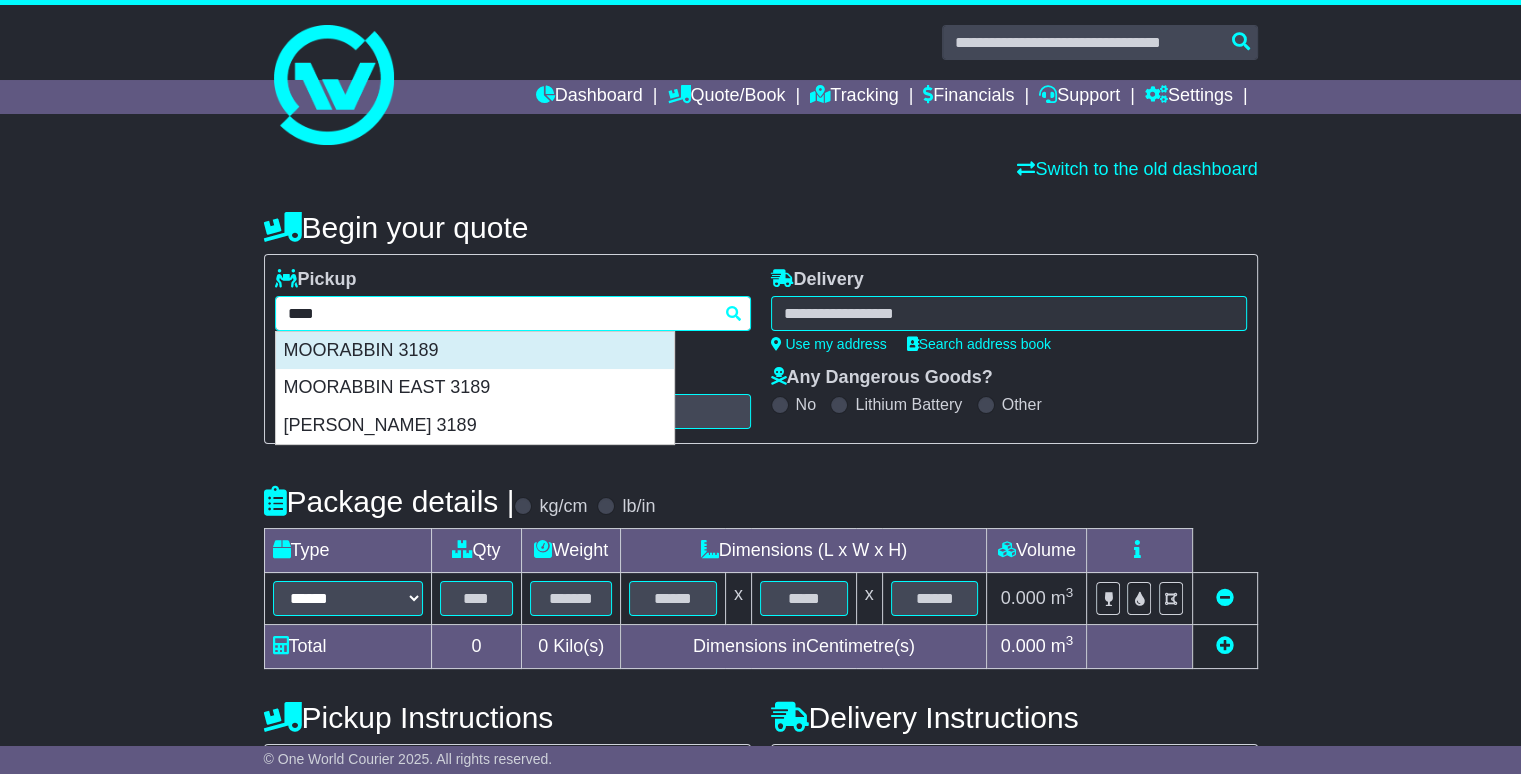 click on "MOORABBIN 3189" at bounding box center [475, 351] 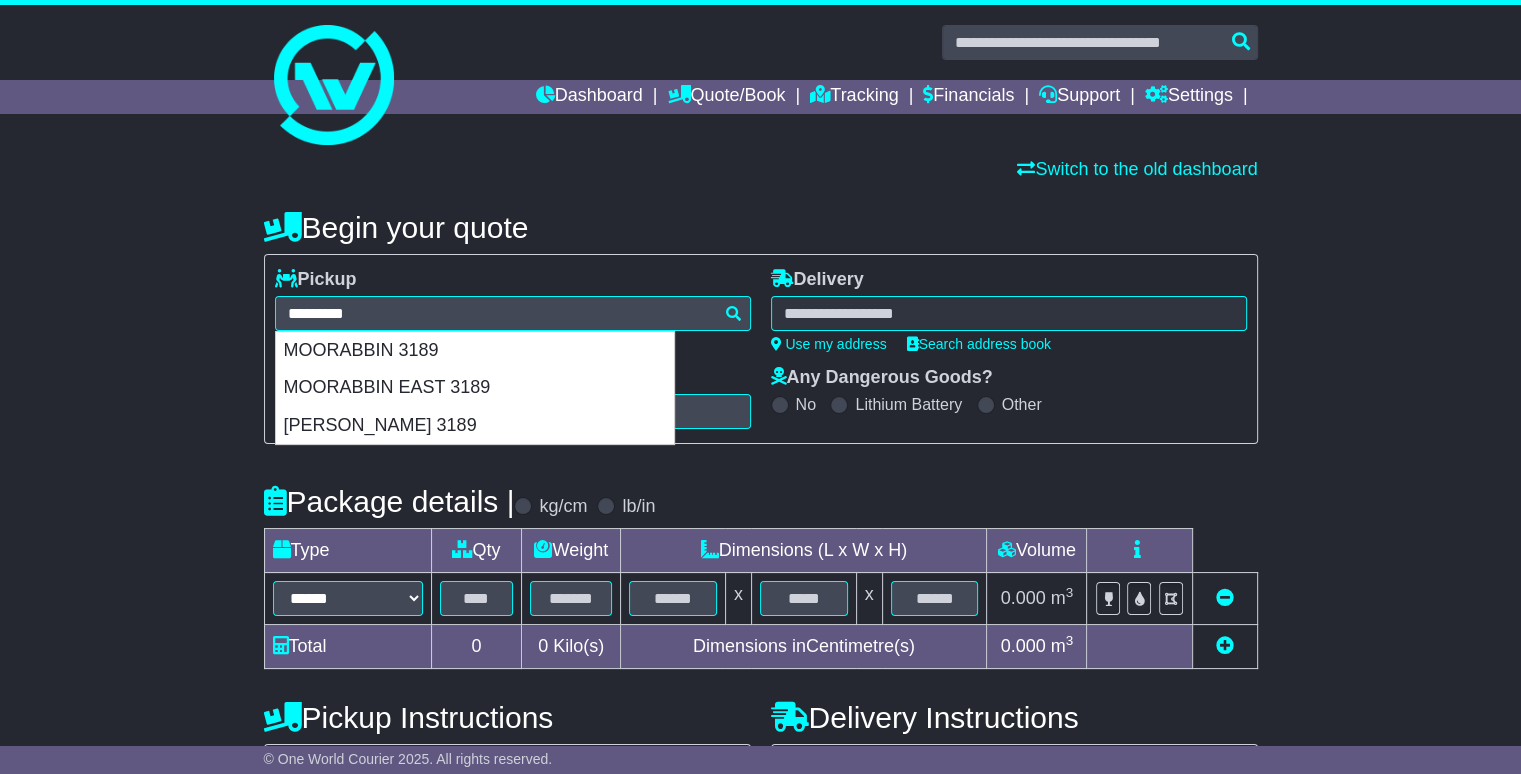 type on "**********" 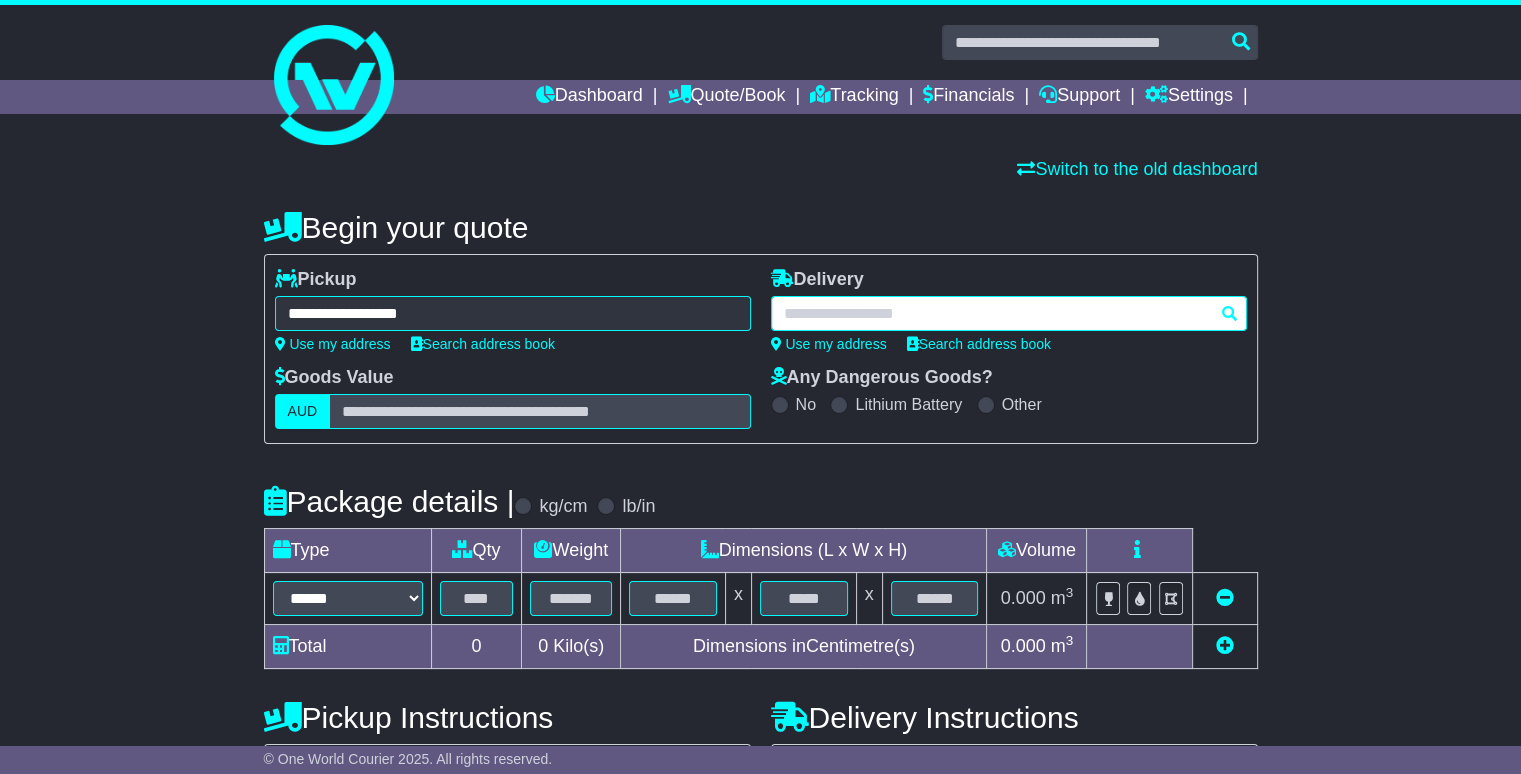 click at bounding box center [1009, 313] 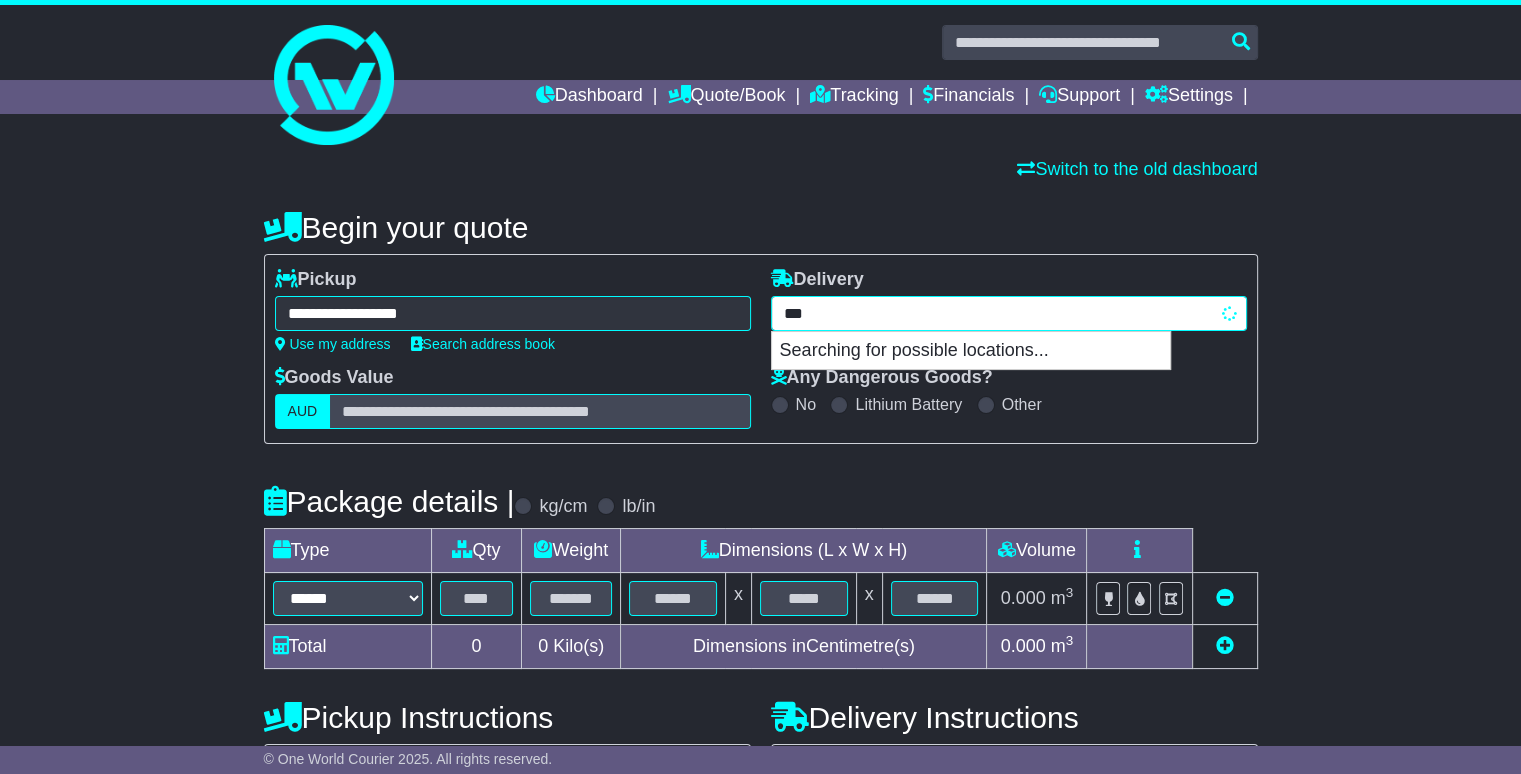 type on "****" 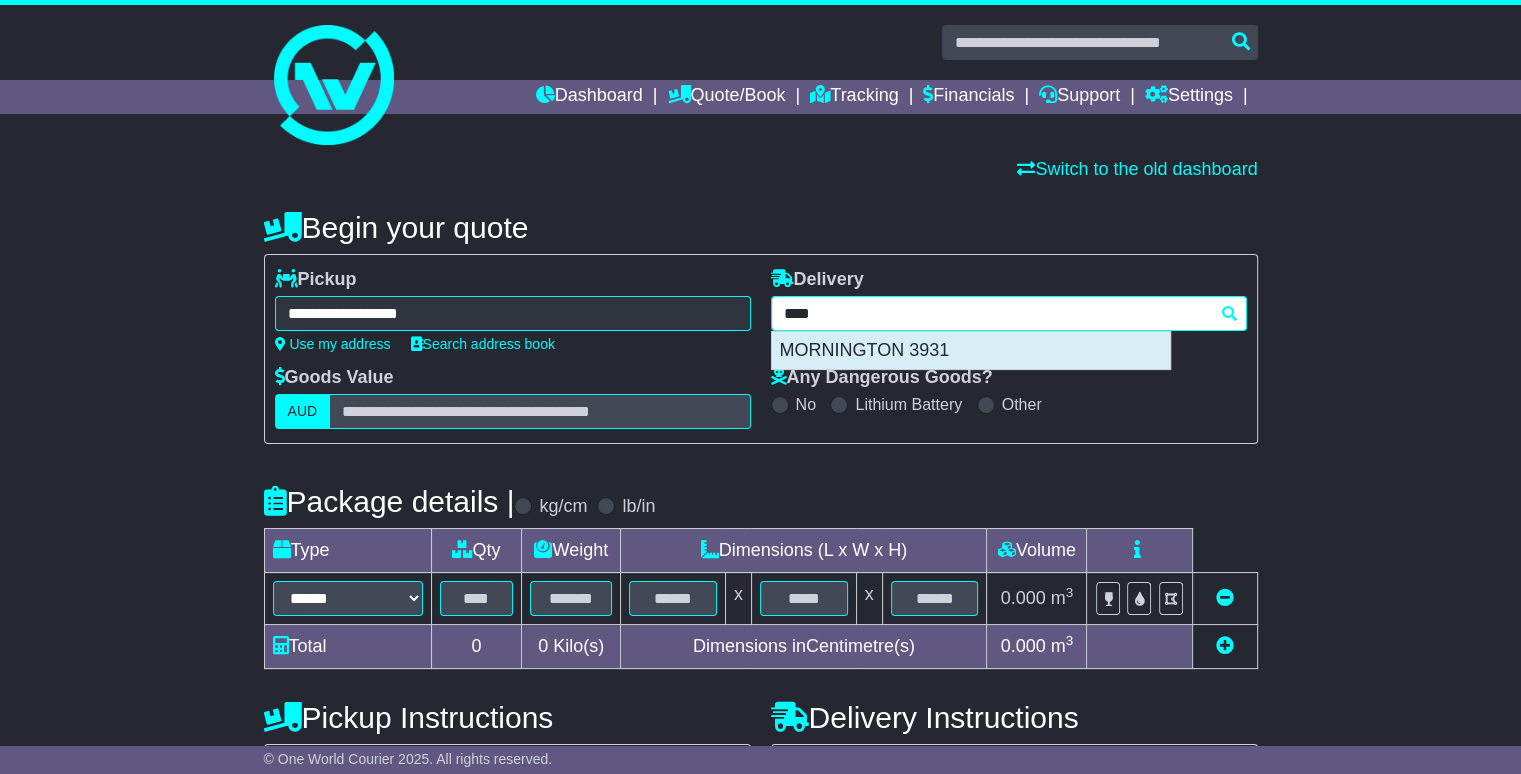 click on "MORNINGTON 3931" at bounding box center (971, 351) 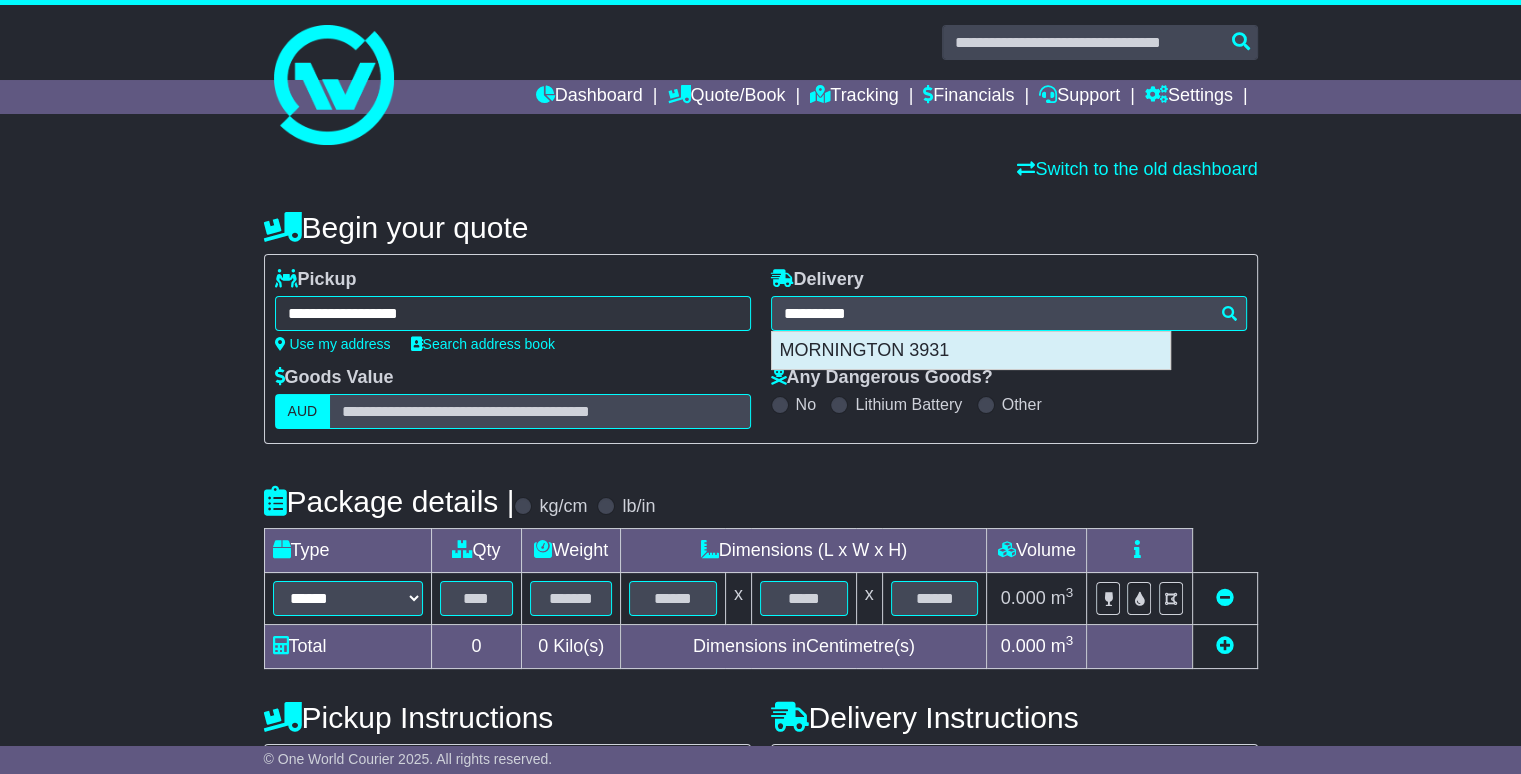 type on "**********" 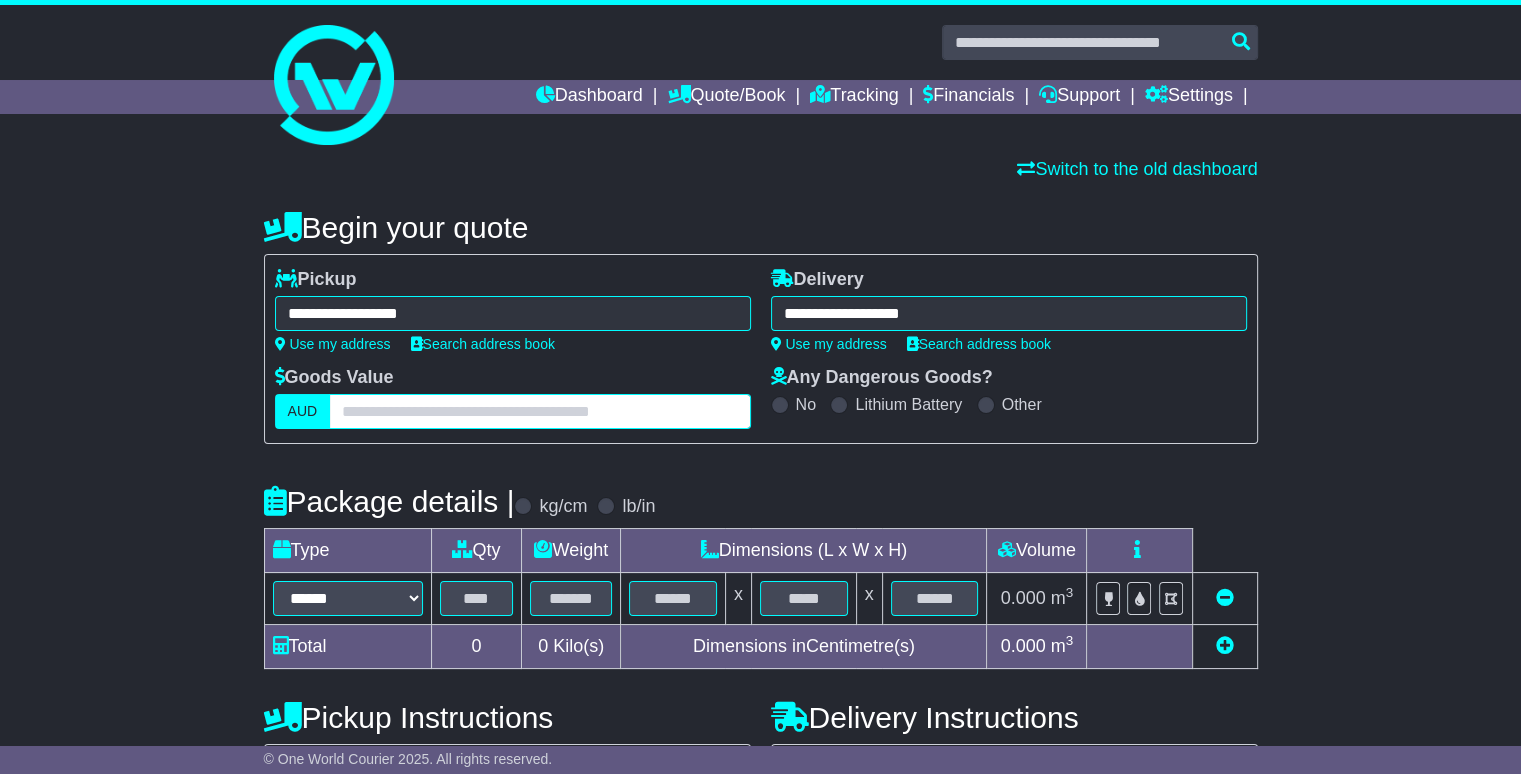 click at bounding box center [539, 411] 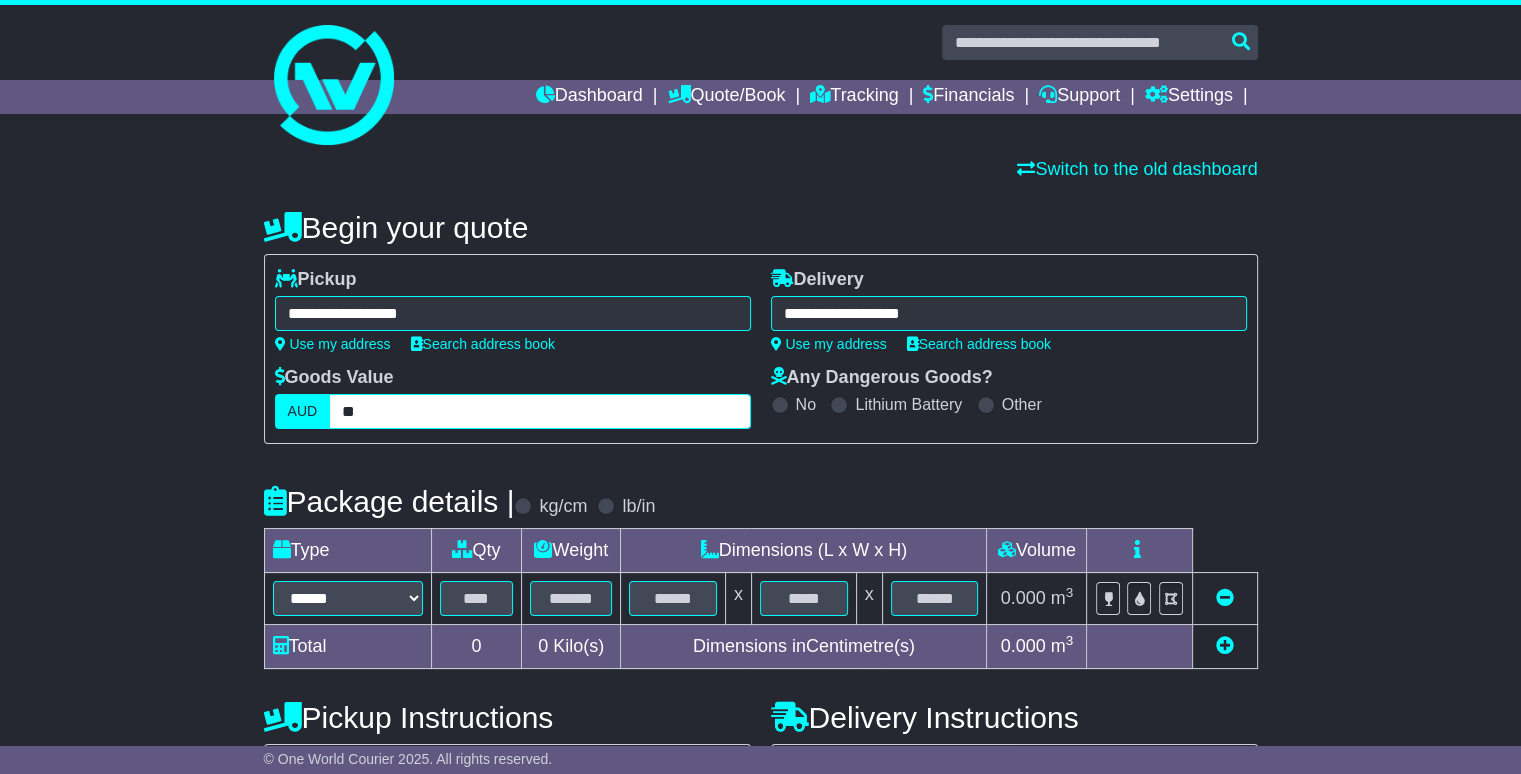 type on "**" 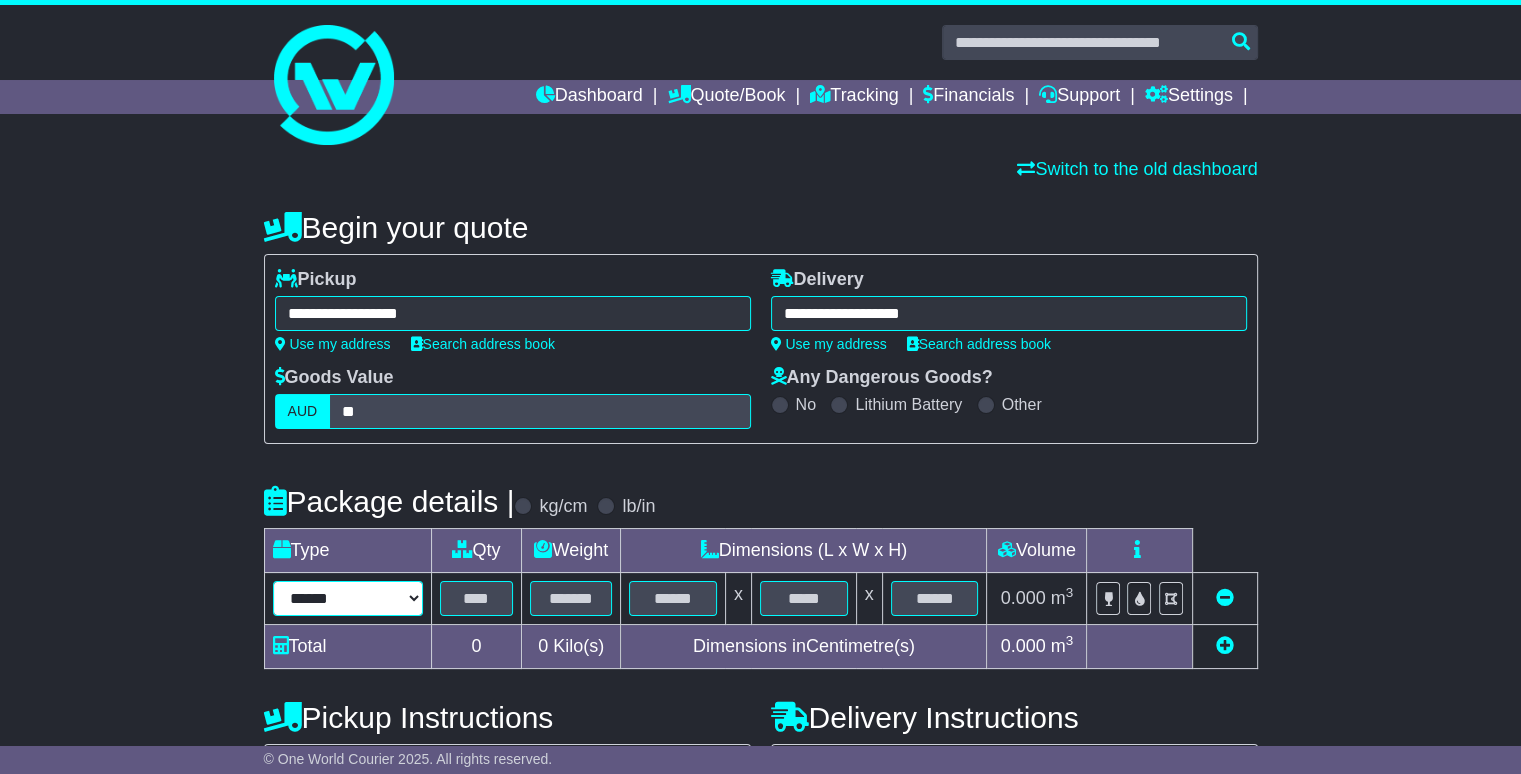 click on "****** ****** *** ******** ***** **** **** ****** *** *******" at bounding box center (348, 598) 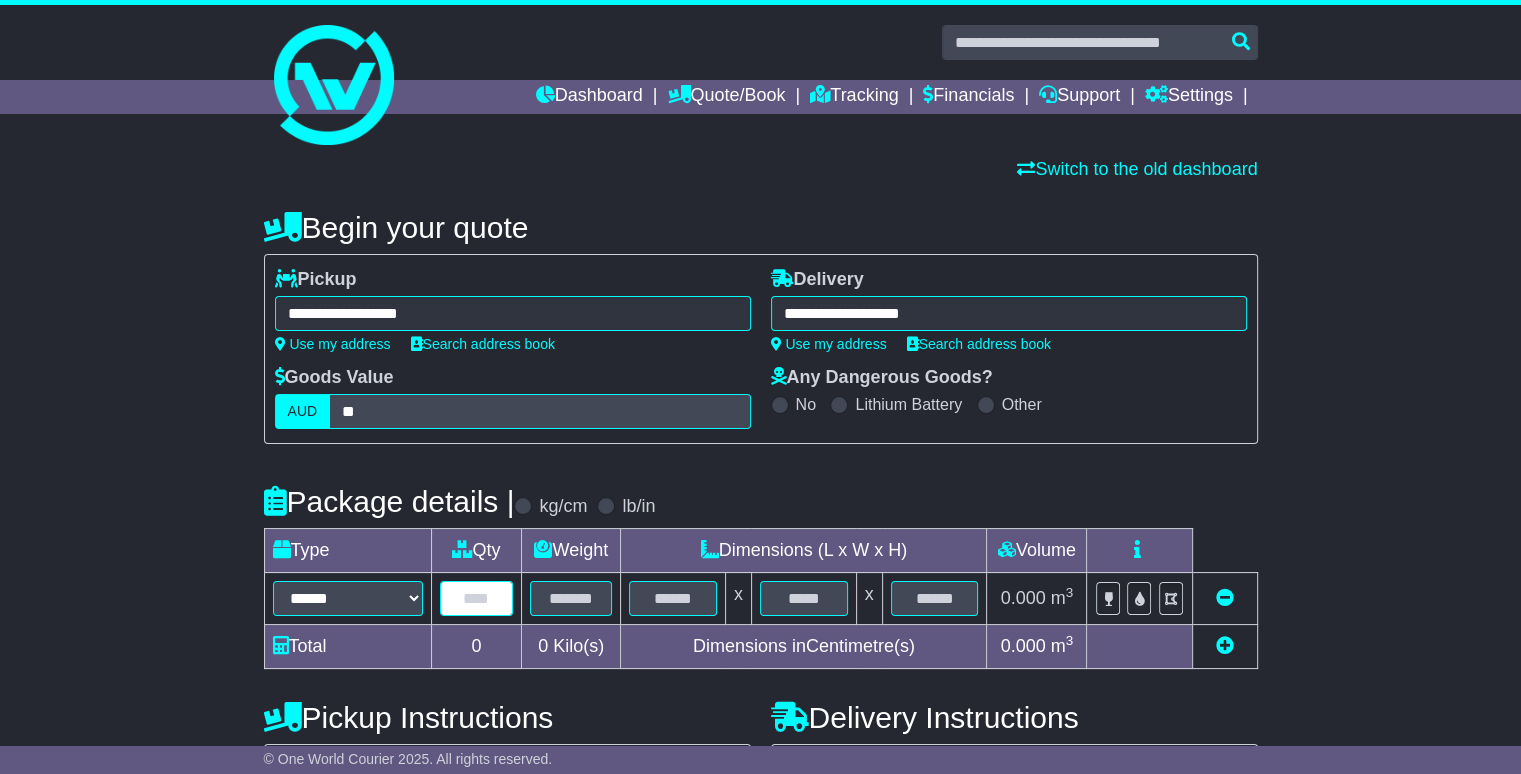 click at bounding box center (477, 598) 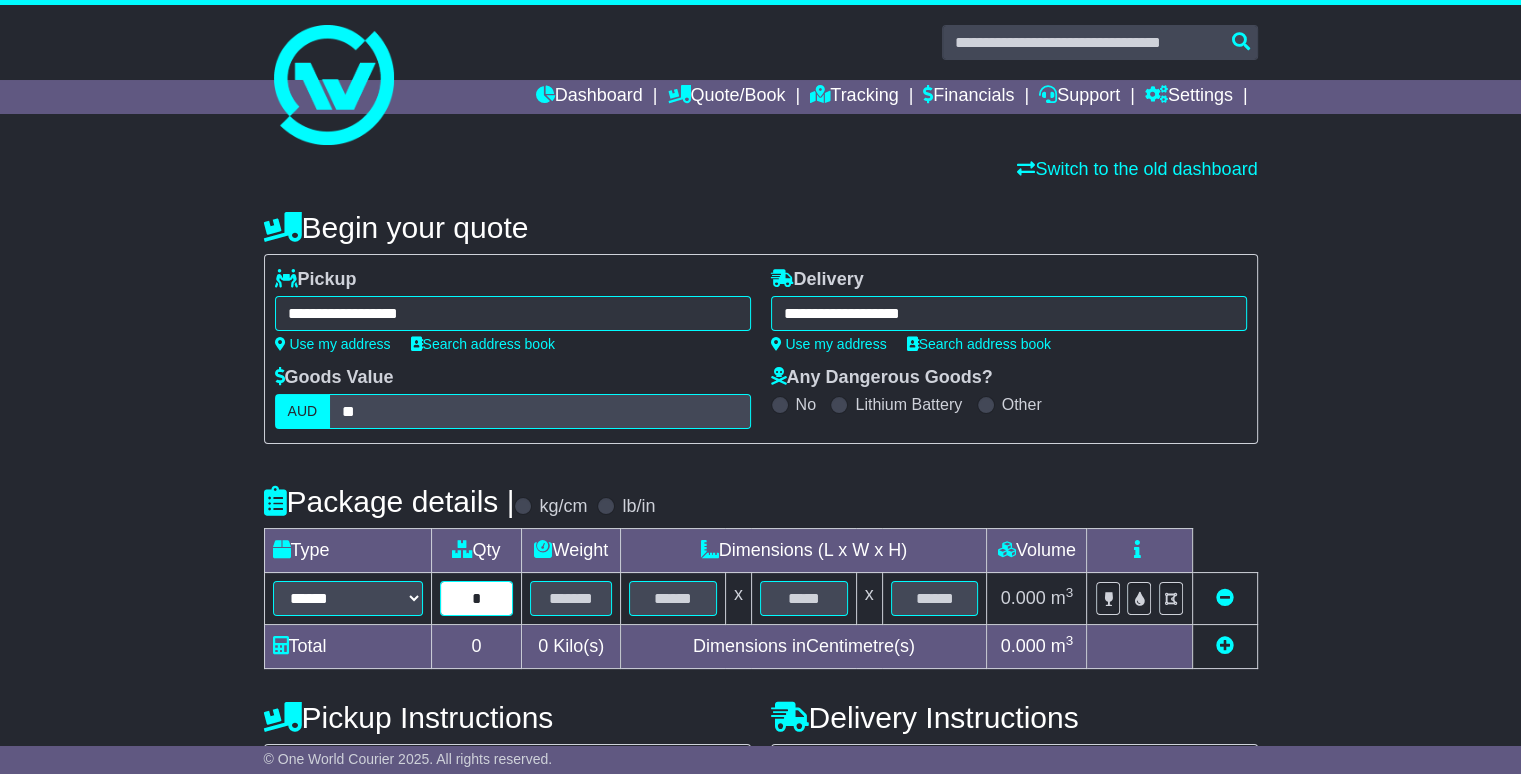 type on "*" 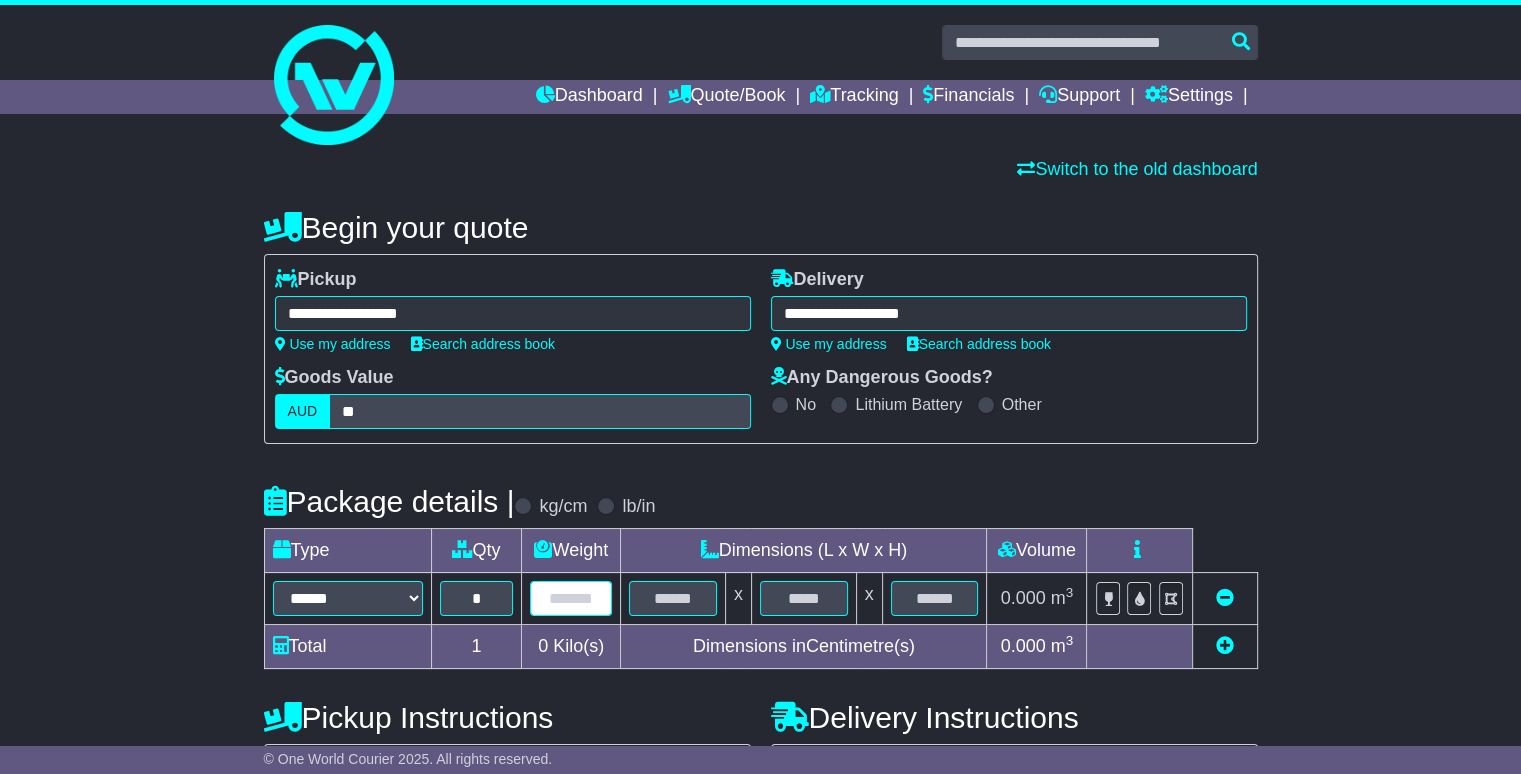 click at bounding box center (571, 598) 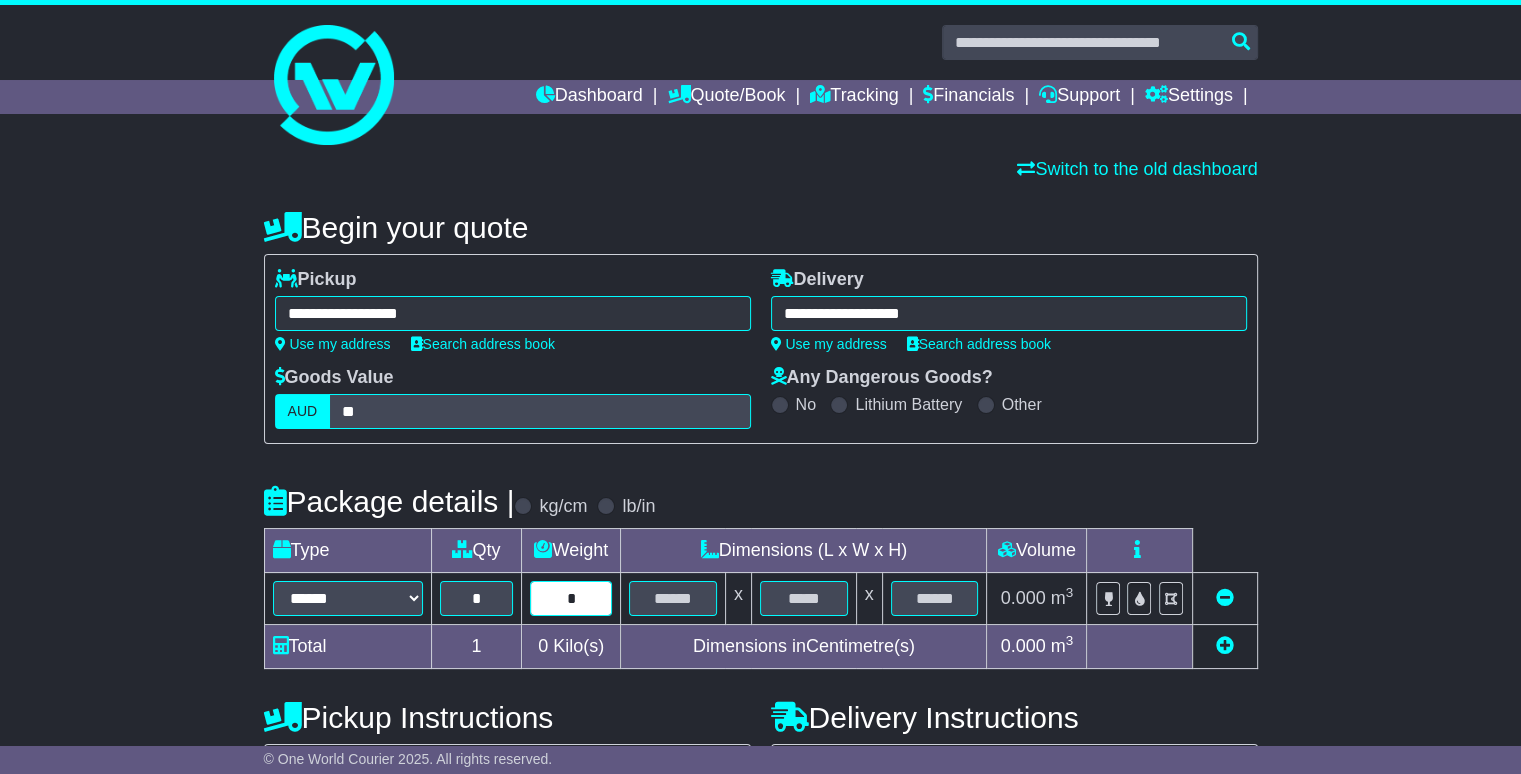 type on "*" 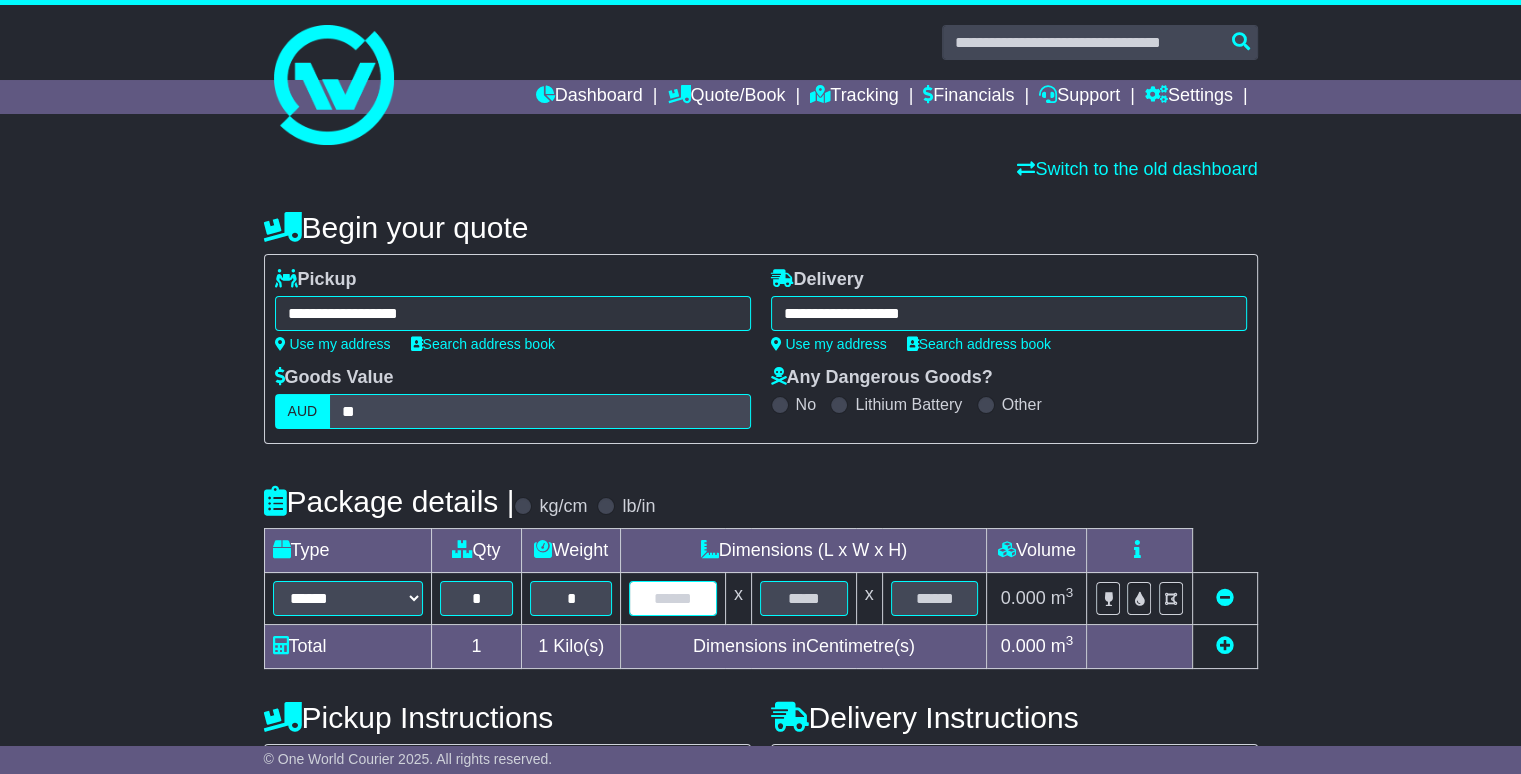 click at bounding box center [673, 598] 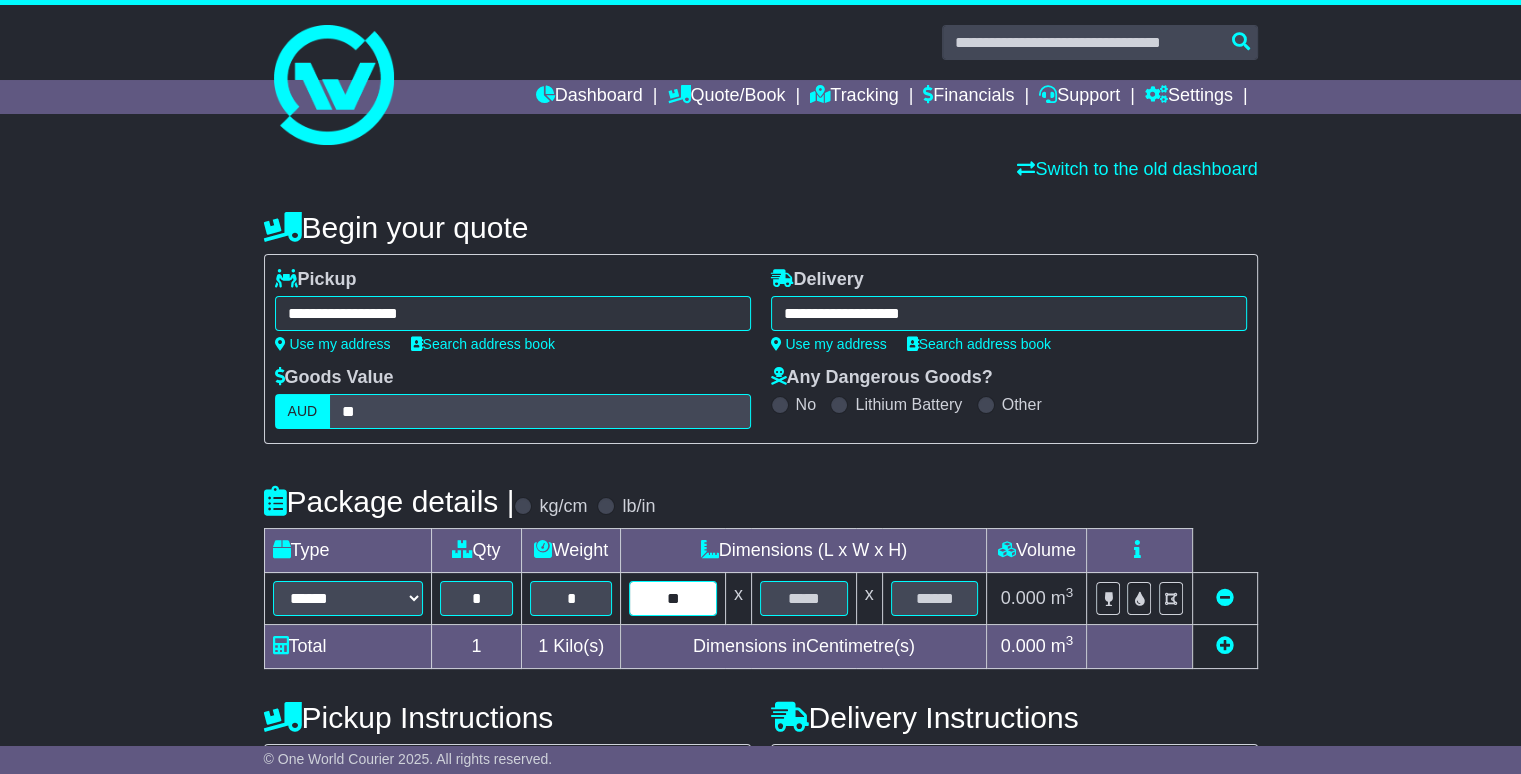 type on "**" 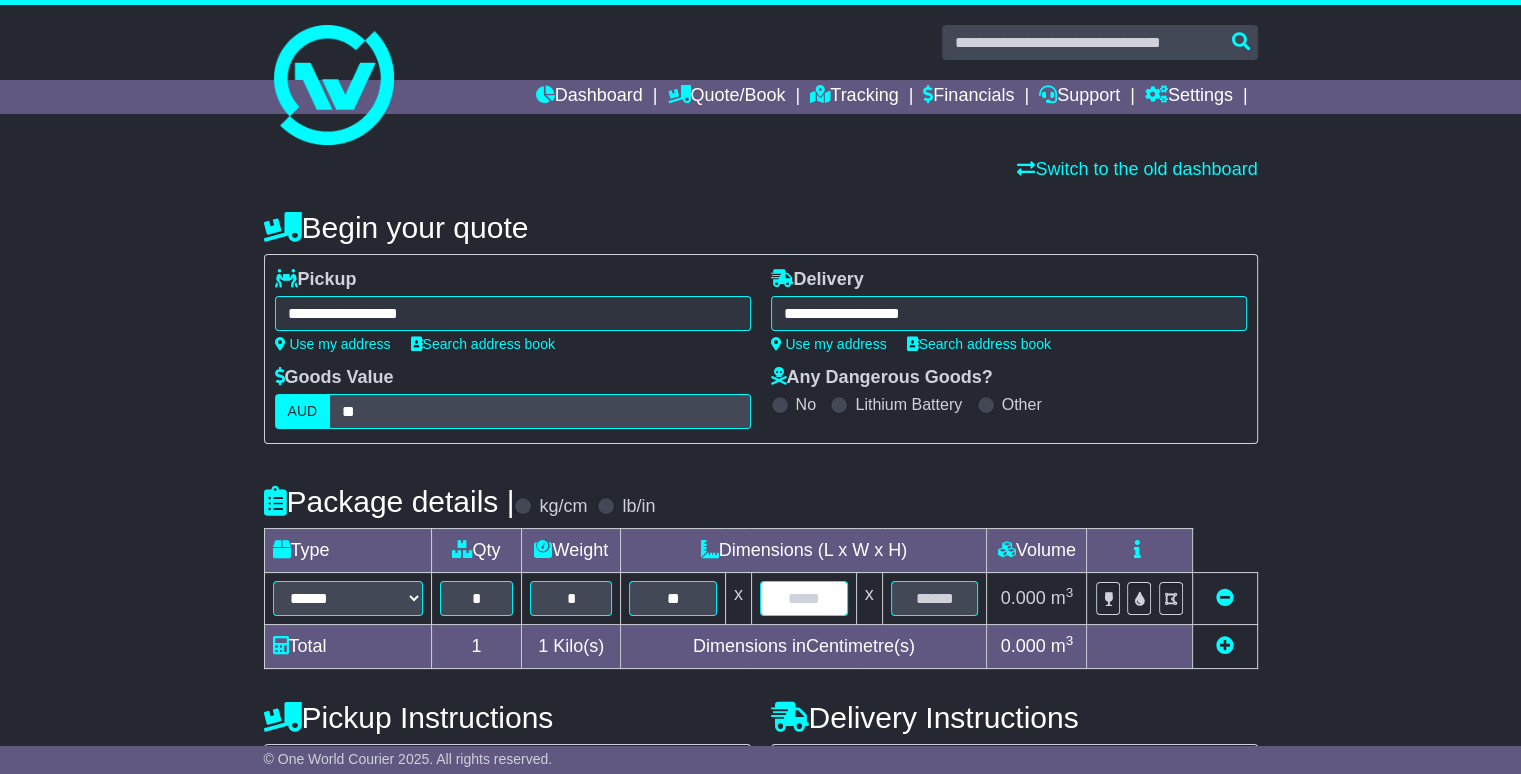click at bounding box center [804, 598] 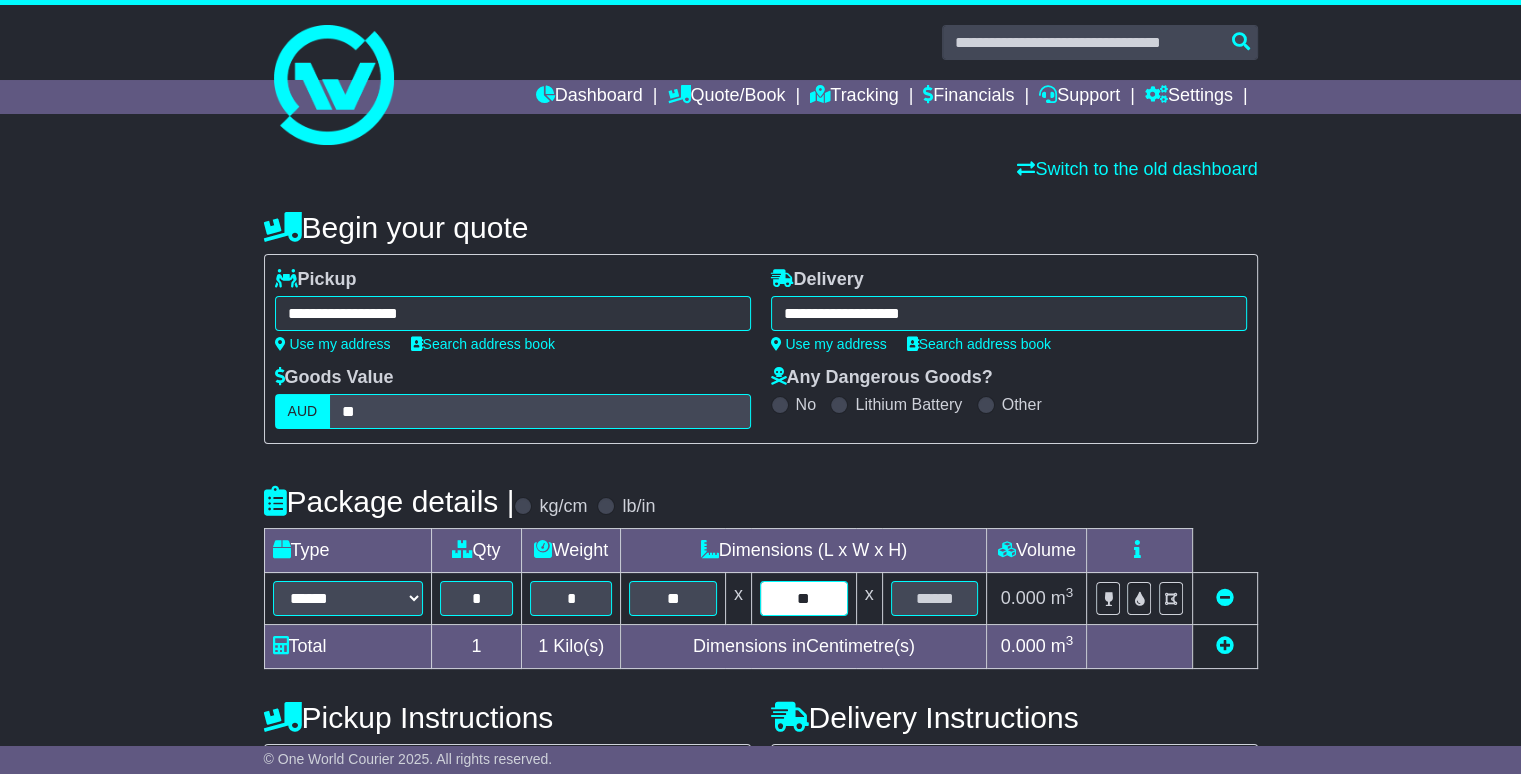 type on "**" 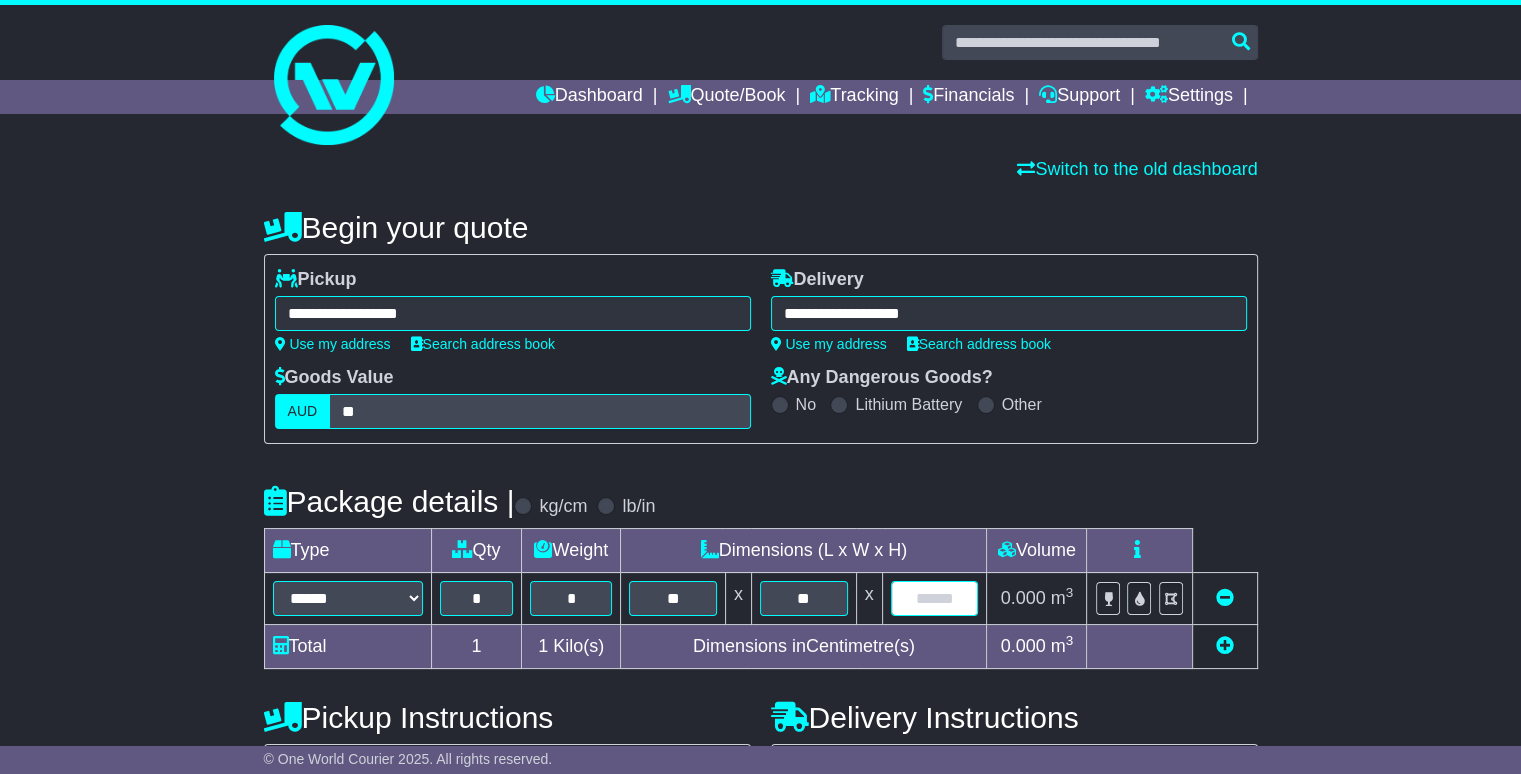 click at bounding box center [935, 598] 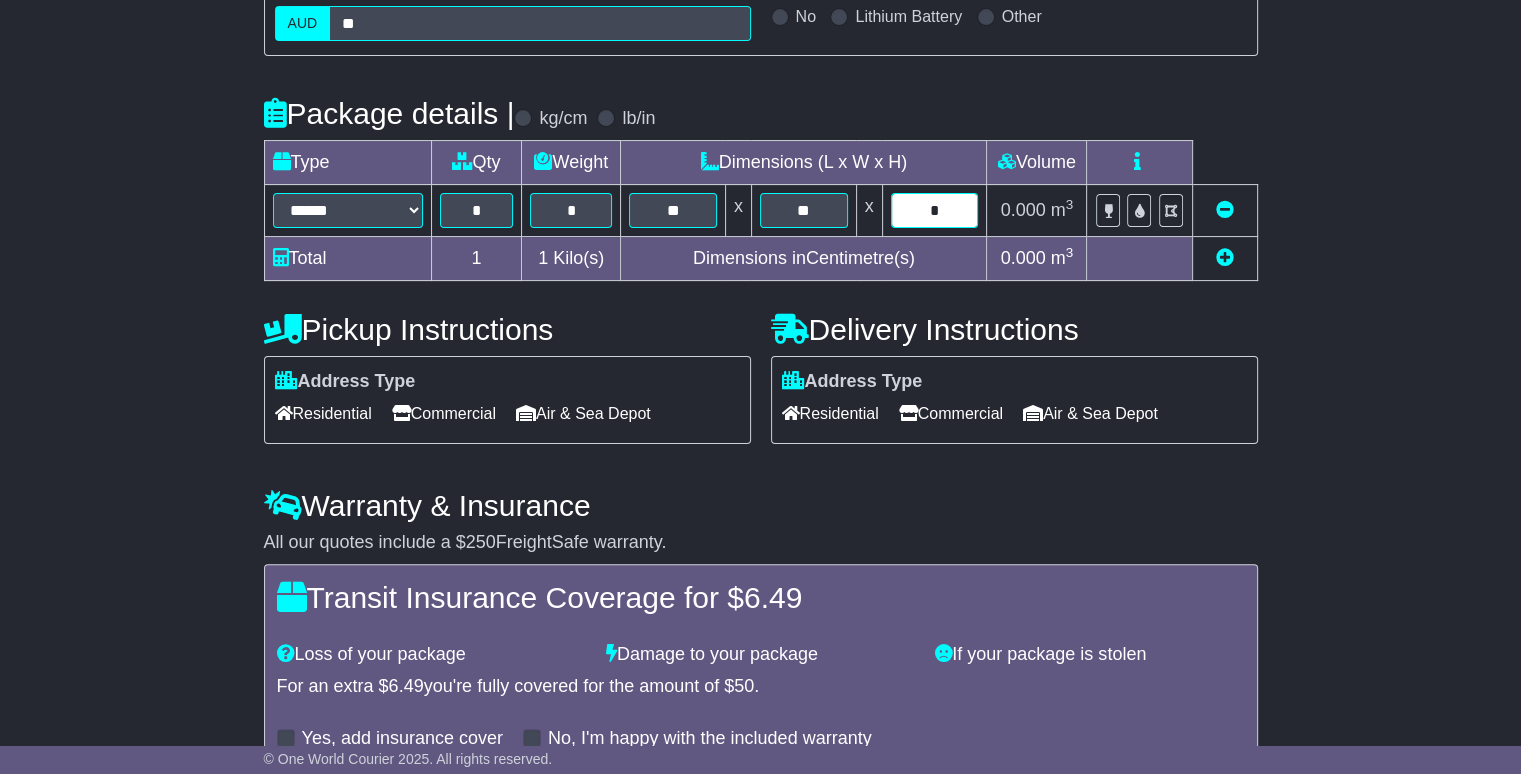 scroll, scrollTop: 400, scrollLeft: 0, axis: vertical 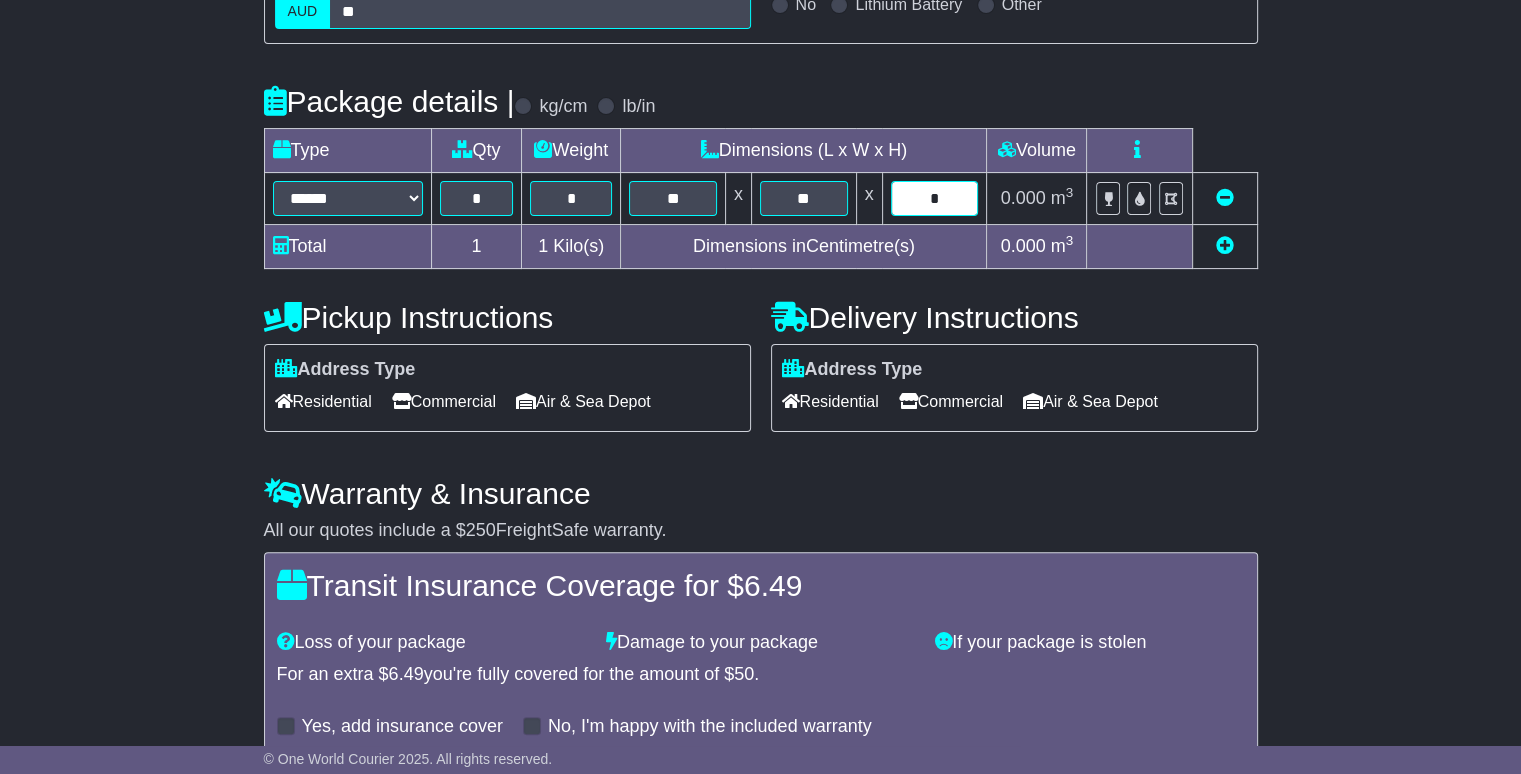 type on "*" 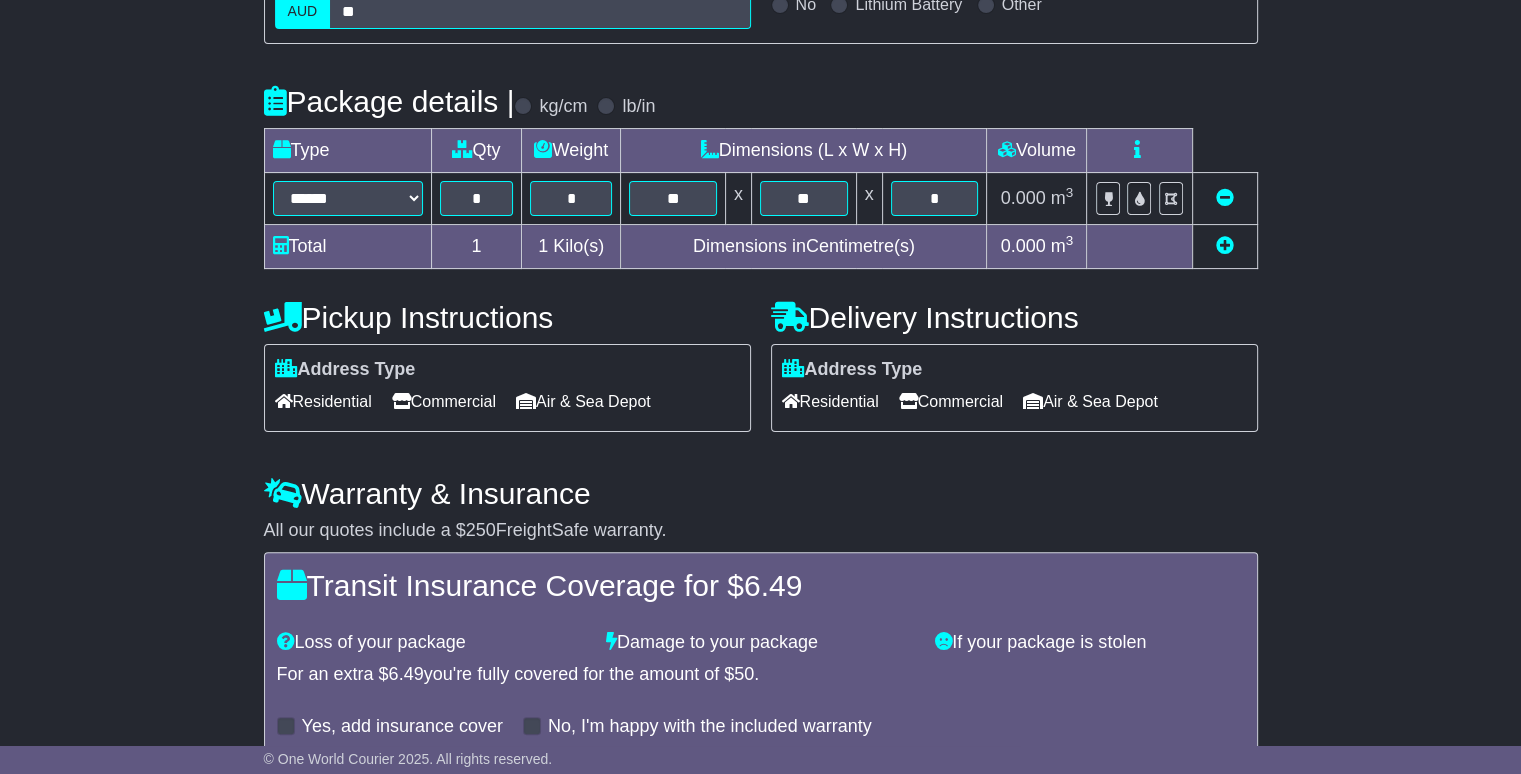 drag, startPoint x: 491, startPoint y: 399, endPoint x: 556, endPoint y: 393, distance: 65.27634 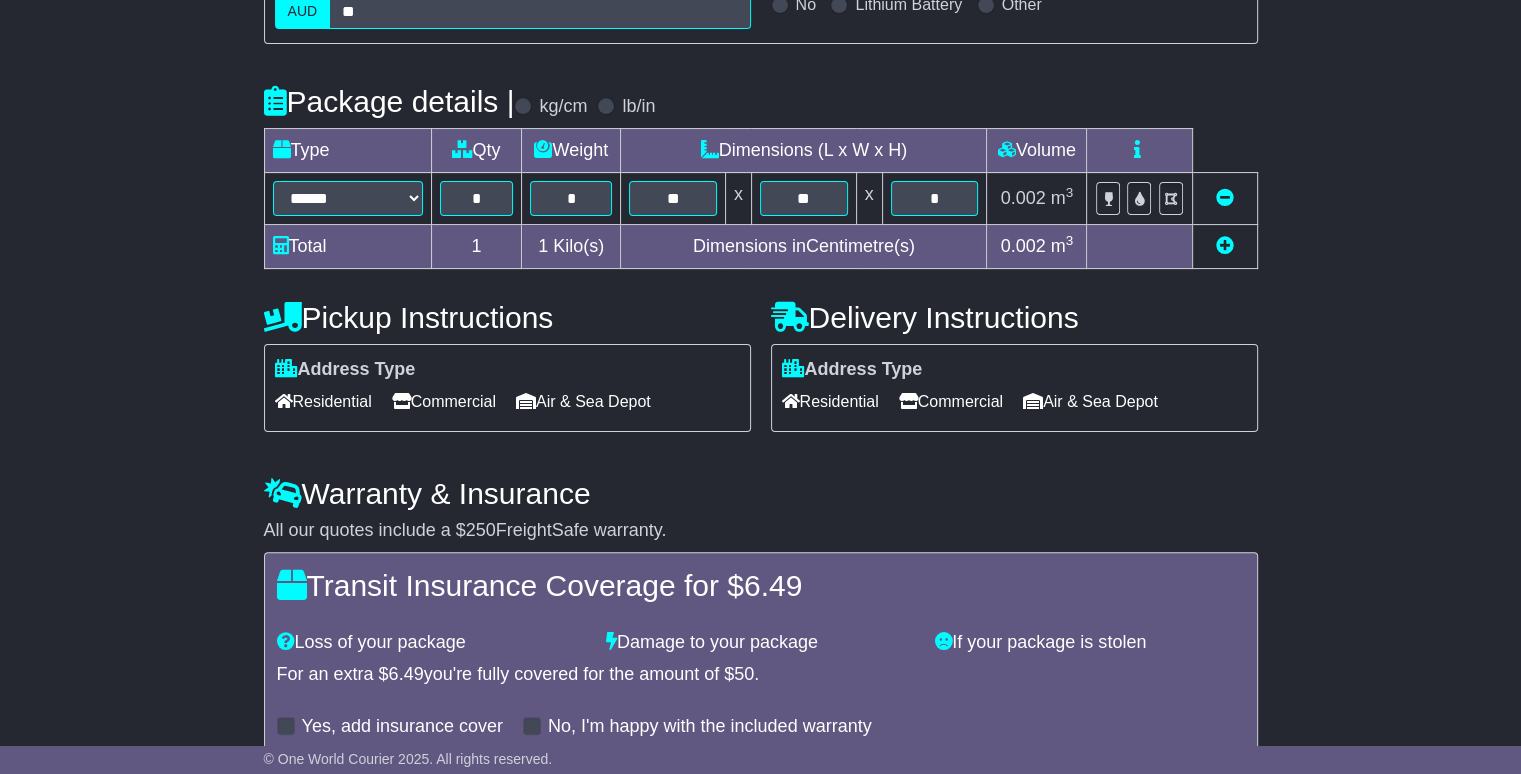 click on "Commercial" at bounding box center (951, 401) 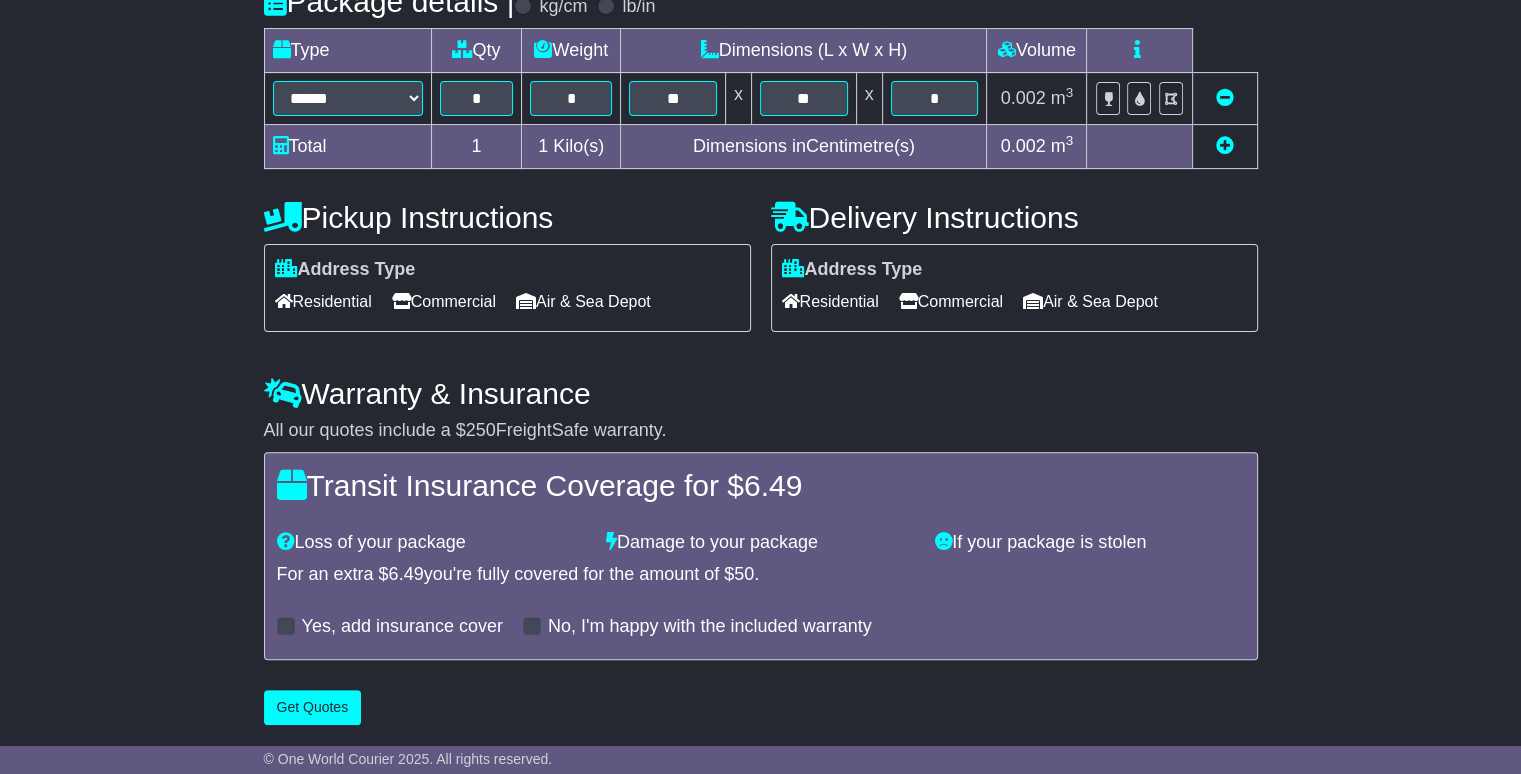 scroll, scrollTop: 500, scrollLeft: 0, axis: vertical 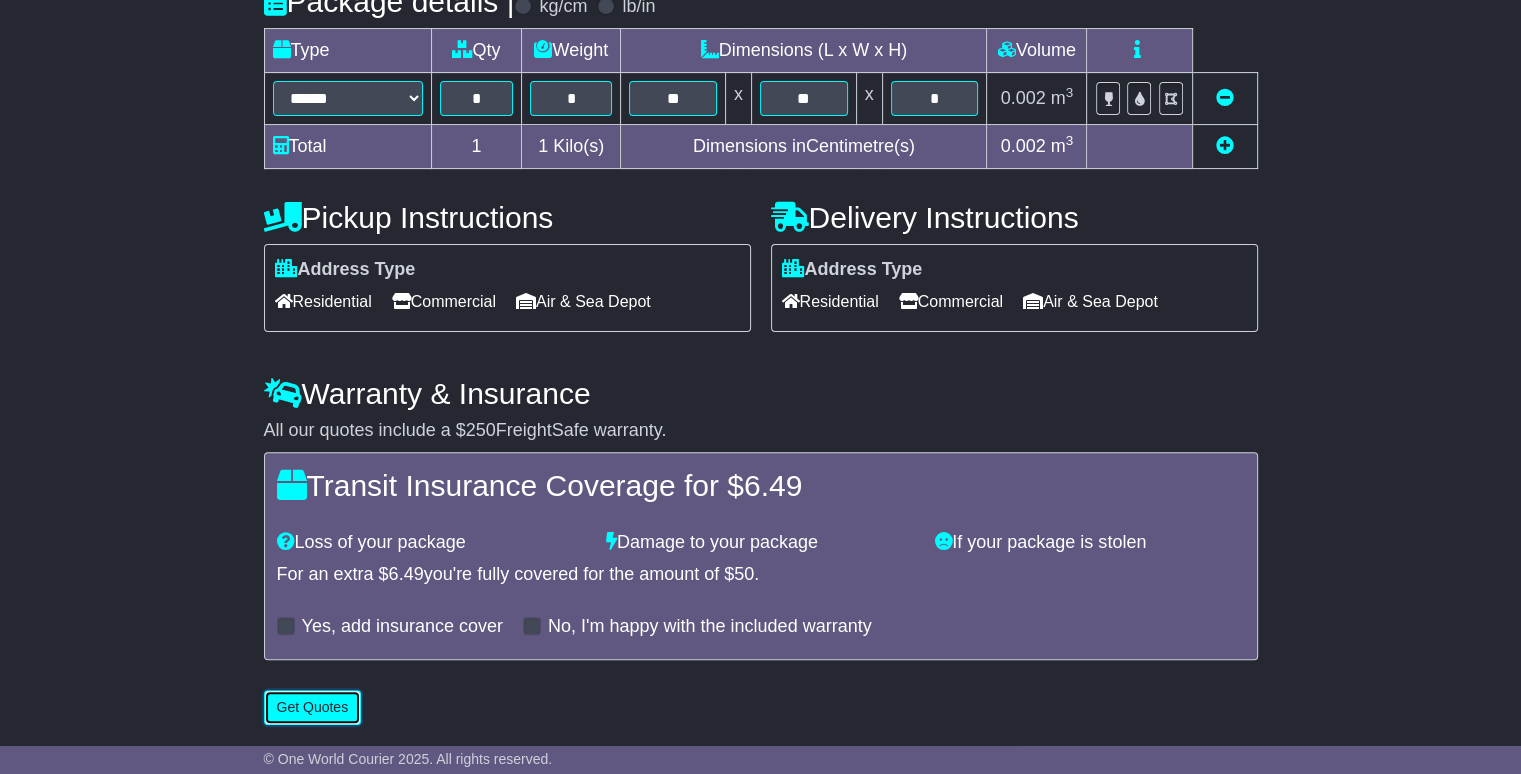 click on "Get Quotes" at bounding box center (313, 707) 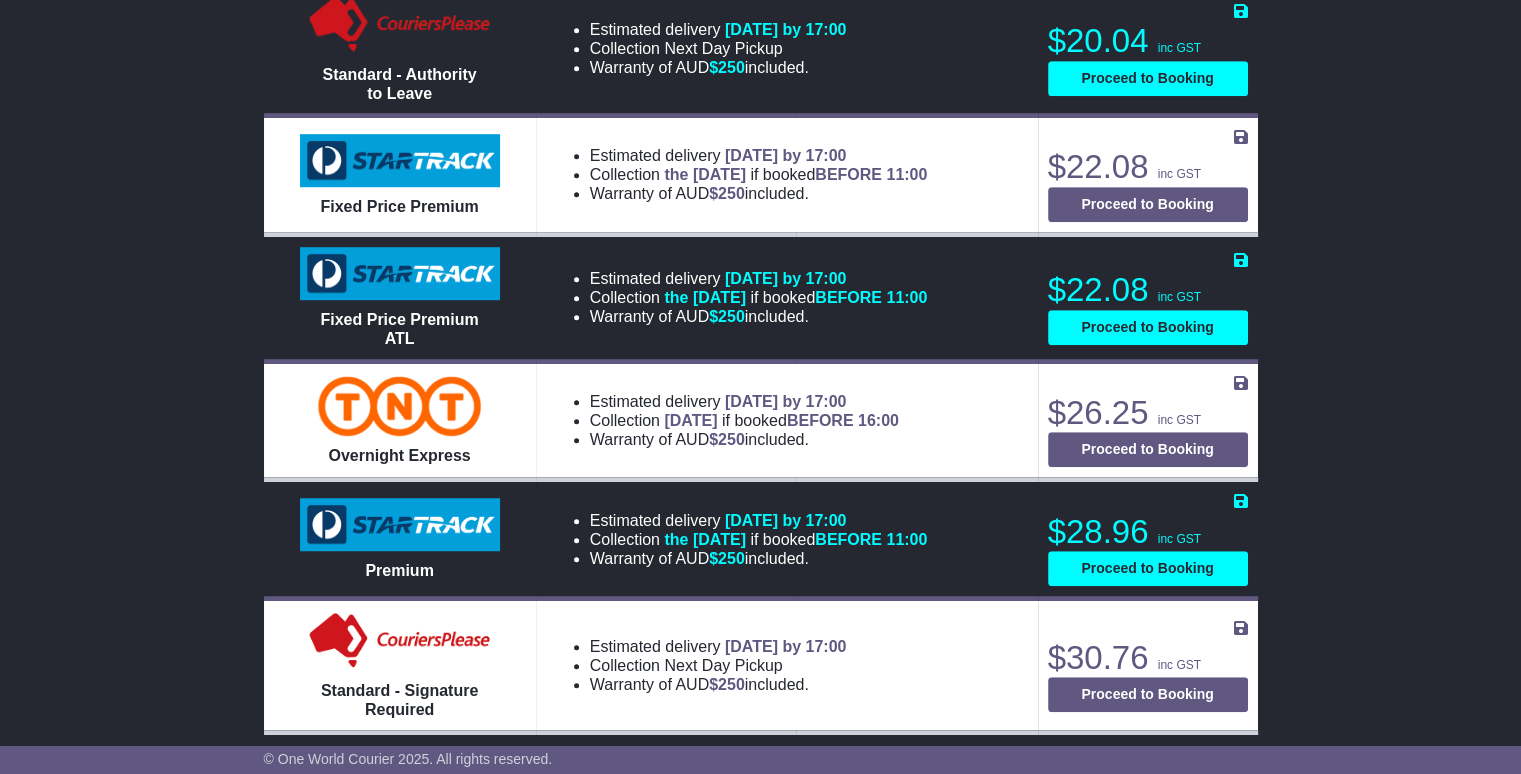 scroll, scrollTop: 1300, scrollLeft: 0, axis: vertical 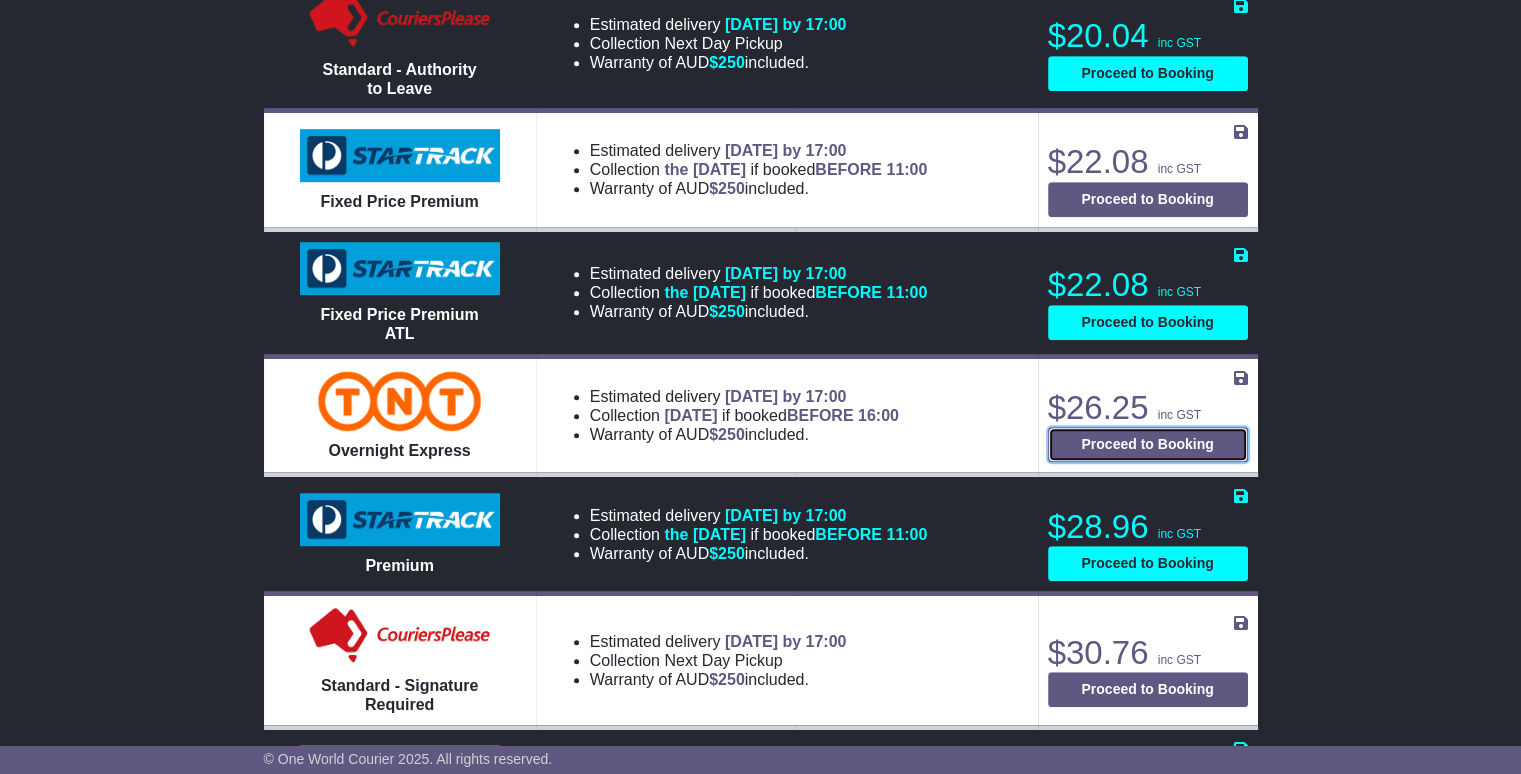 click on "Proceed to Booking" at bounding box center (1148, 444) 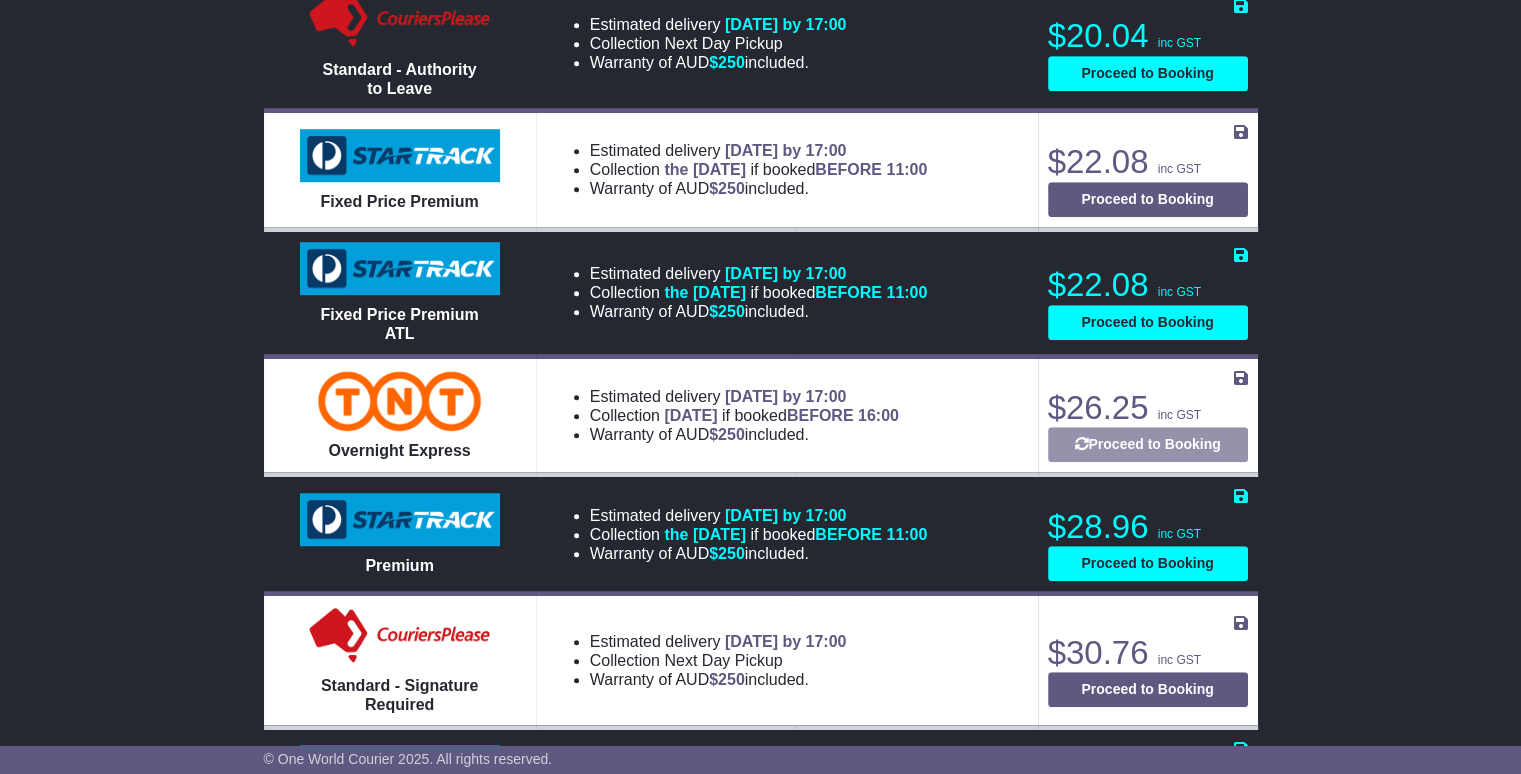 select on "****" 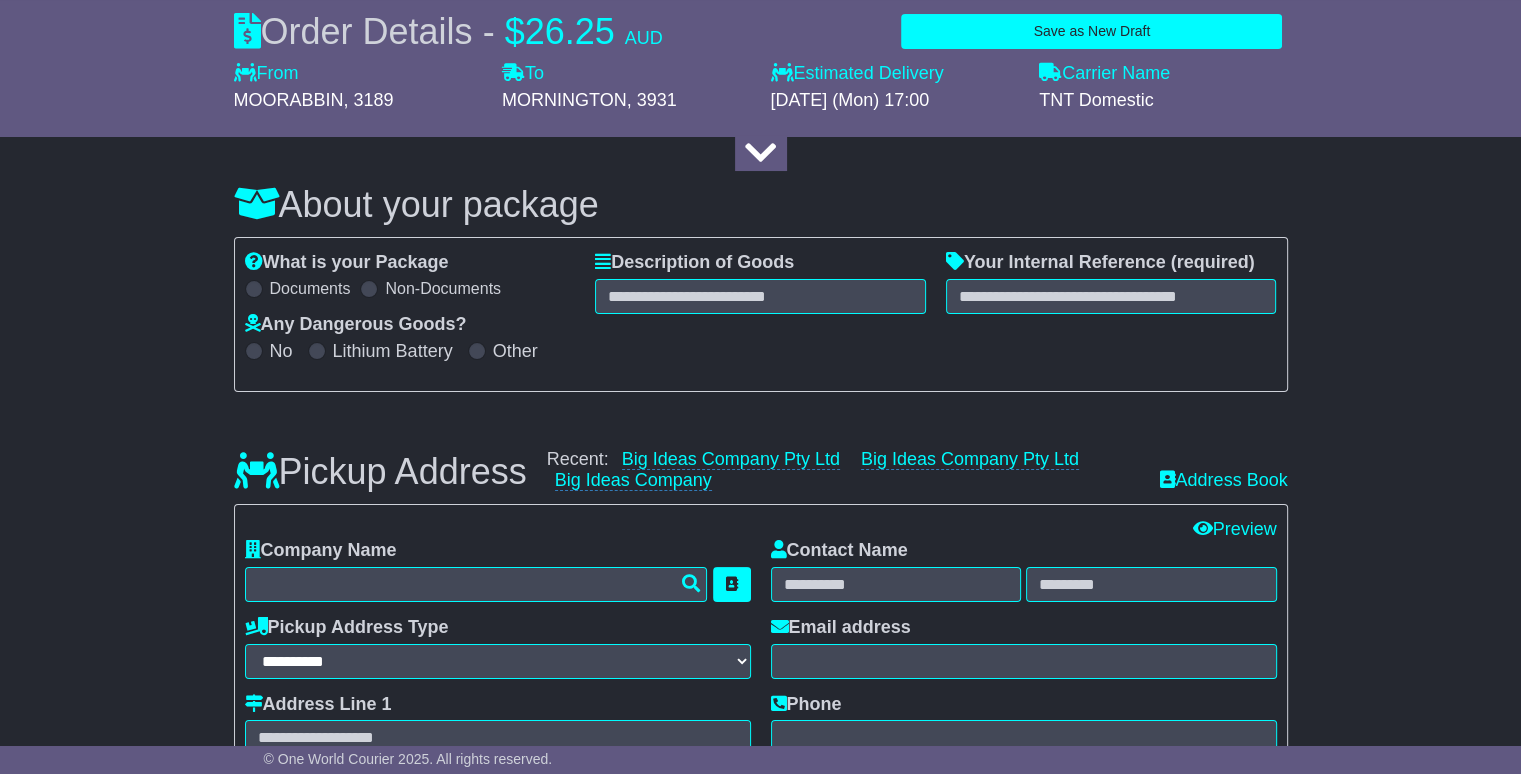 scroll, scrollTop: 0, scrollLeft: 0, axis: both 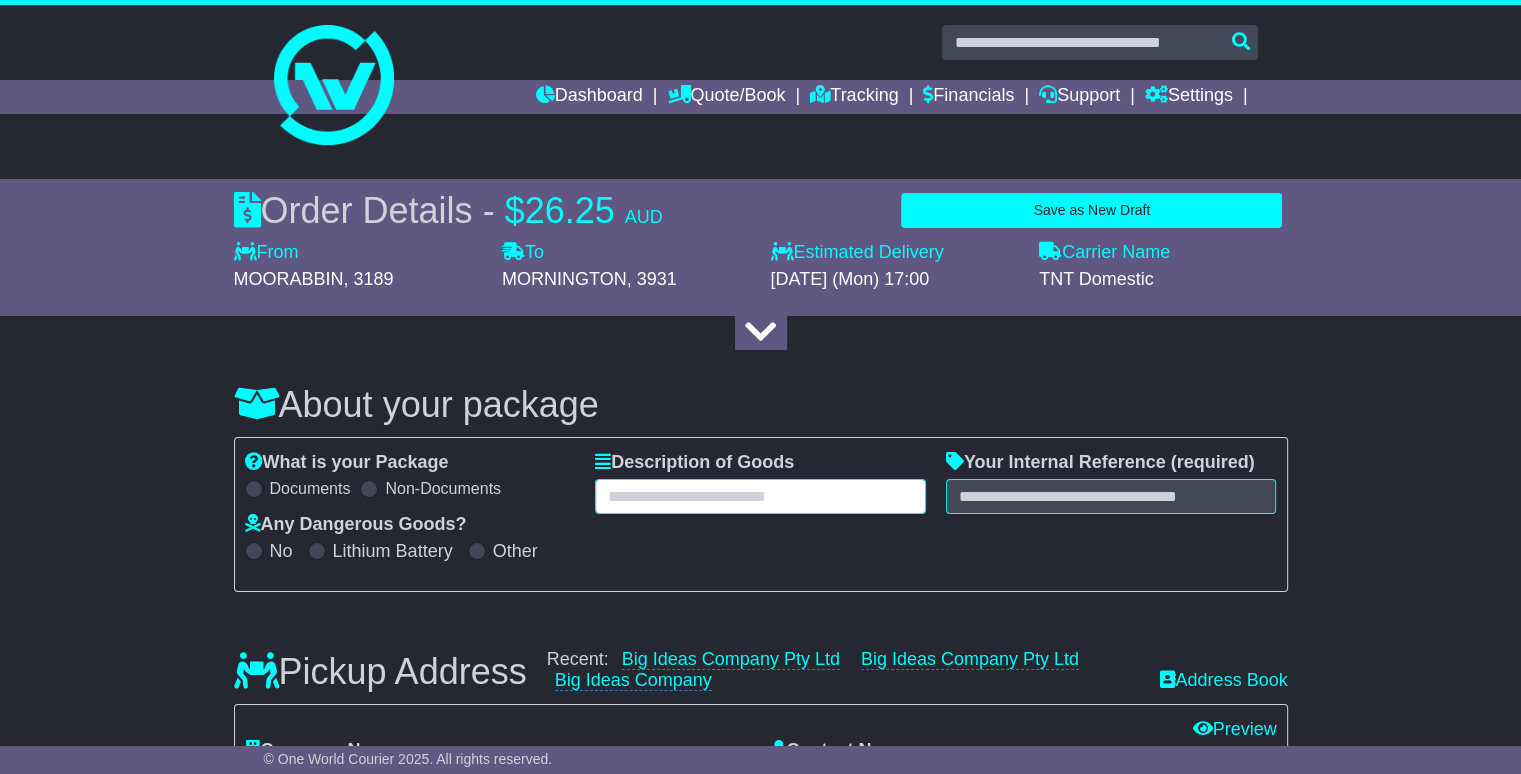 click at bounding box center [760, 496] 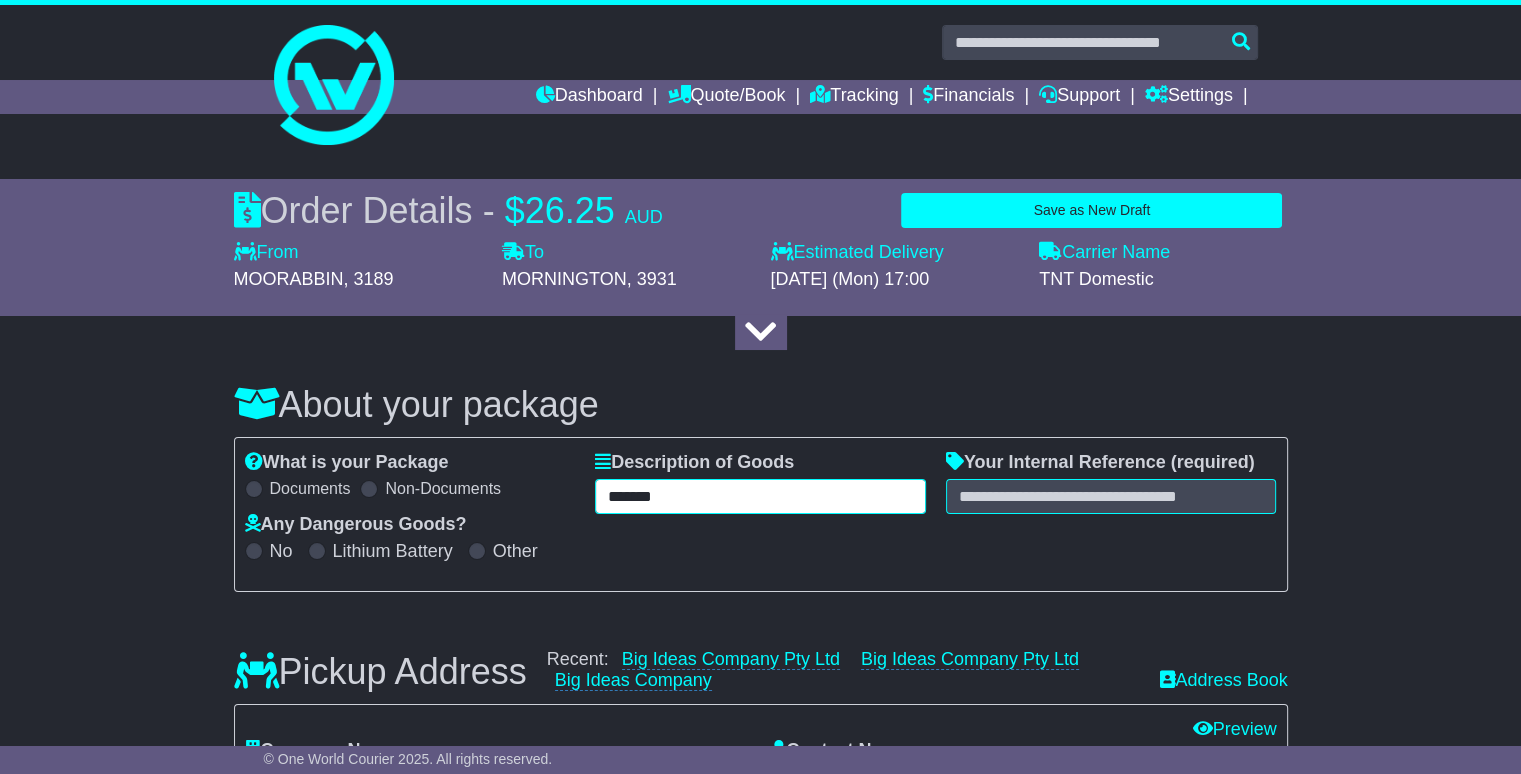 type on "*******" 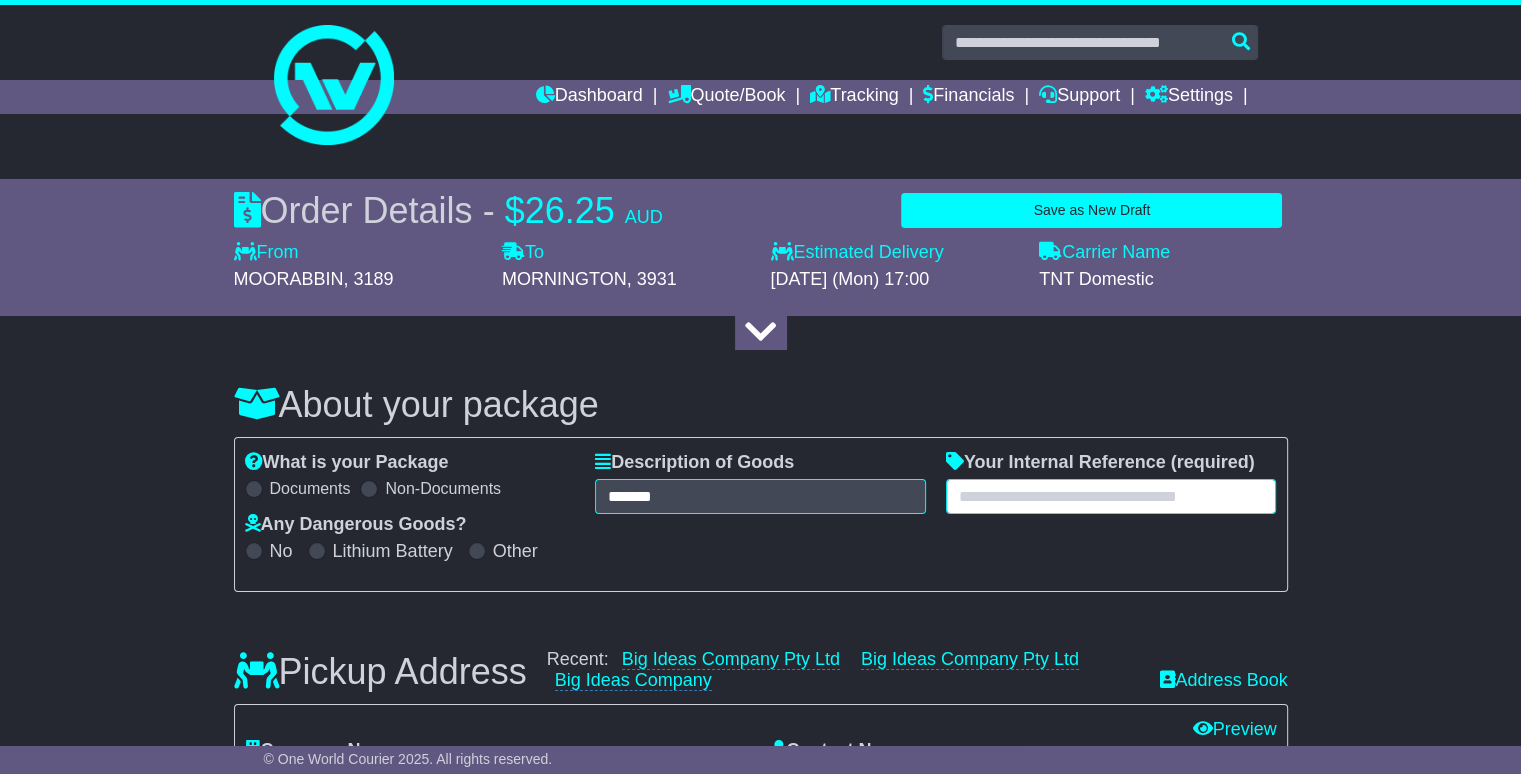 click at bounding box center (1111, 496) 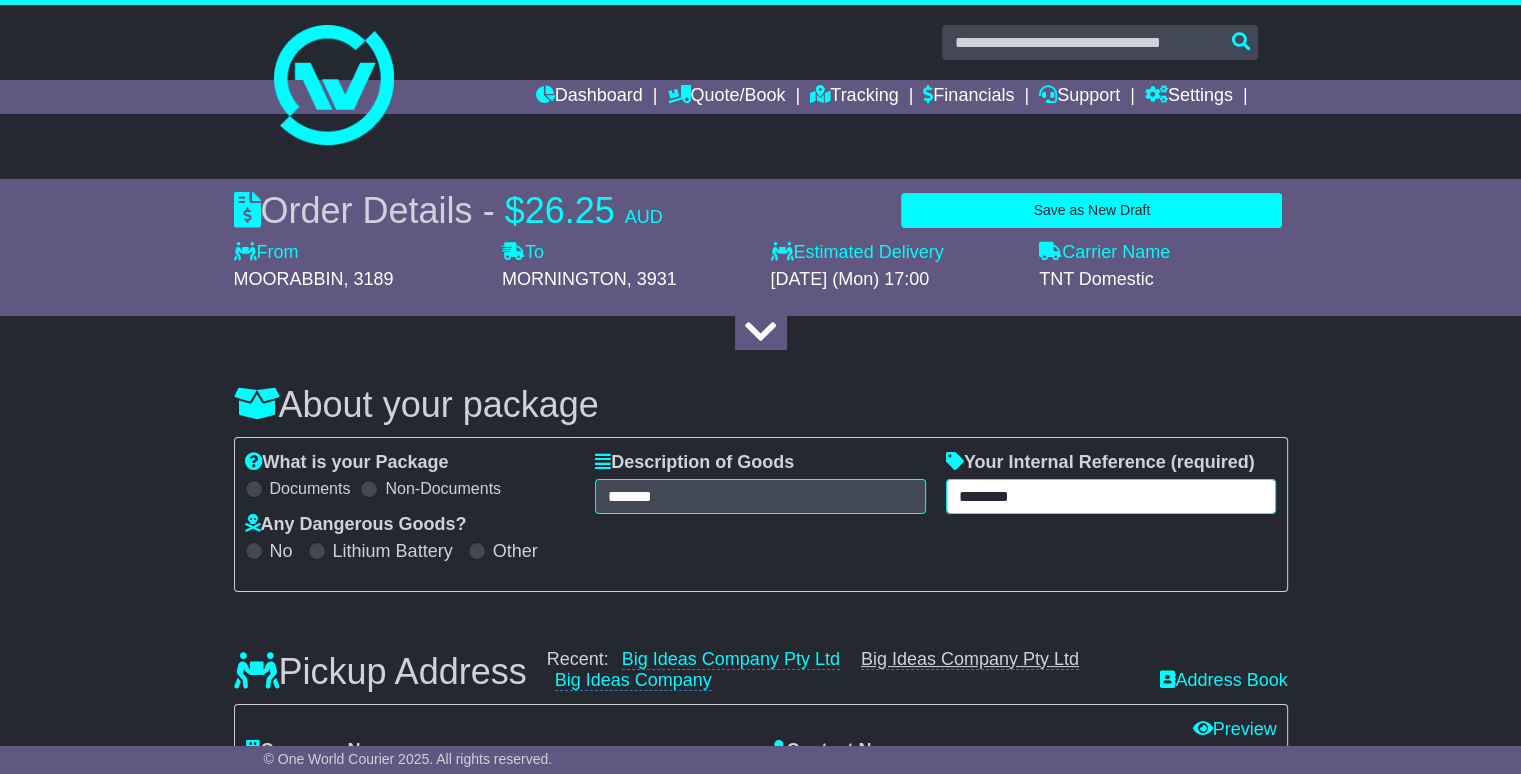 type on "********" 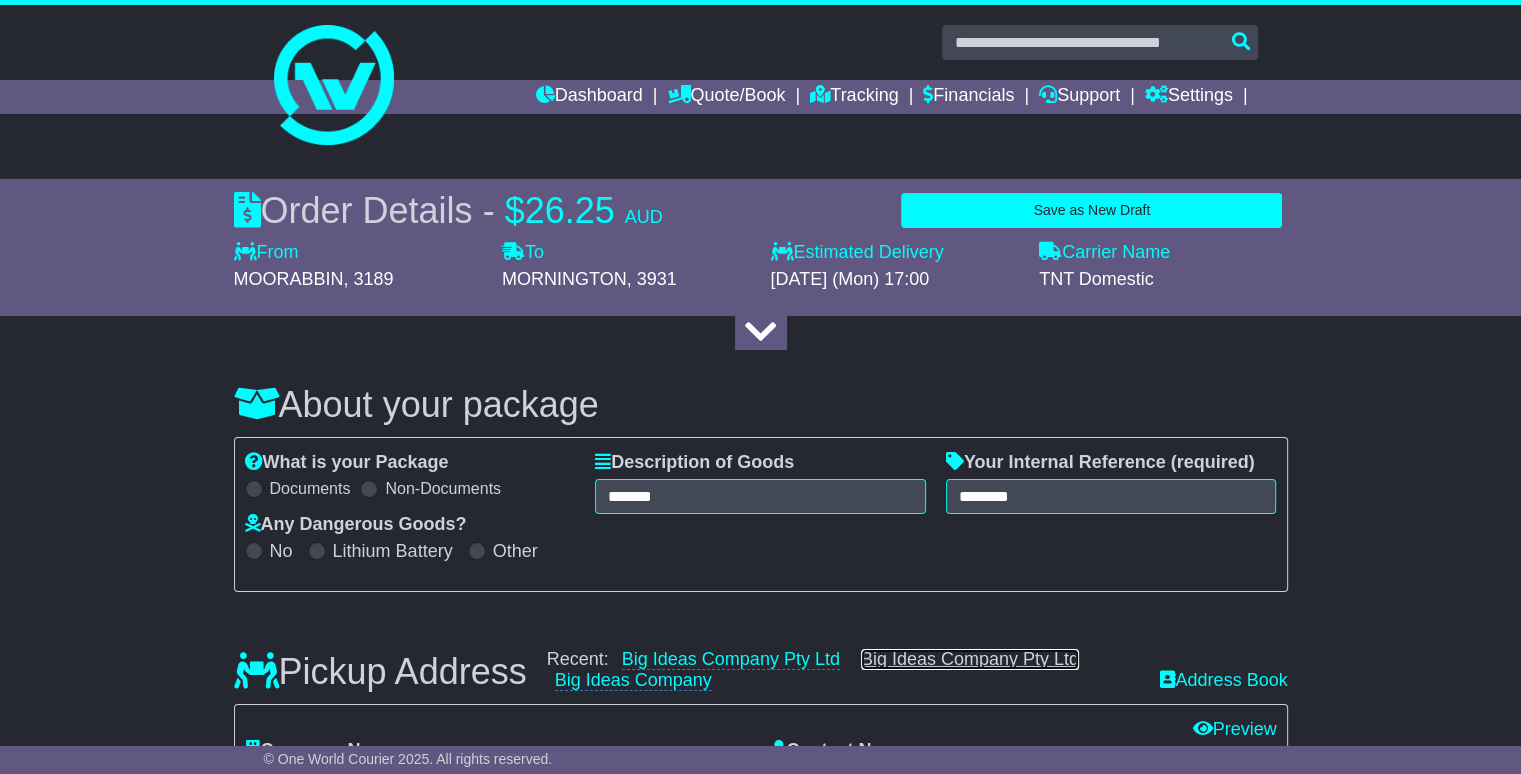 click on "Big Ideas Company Pty Ltd" at bounding box center (970, 659) 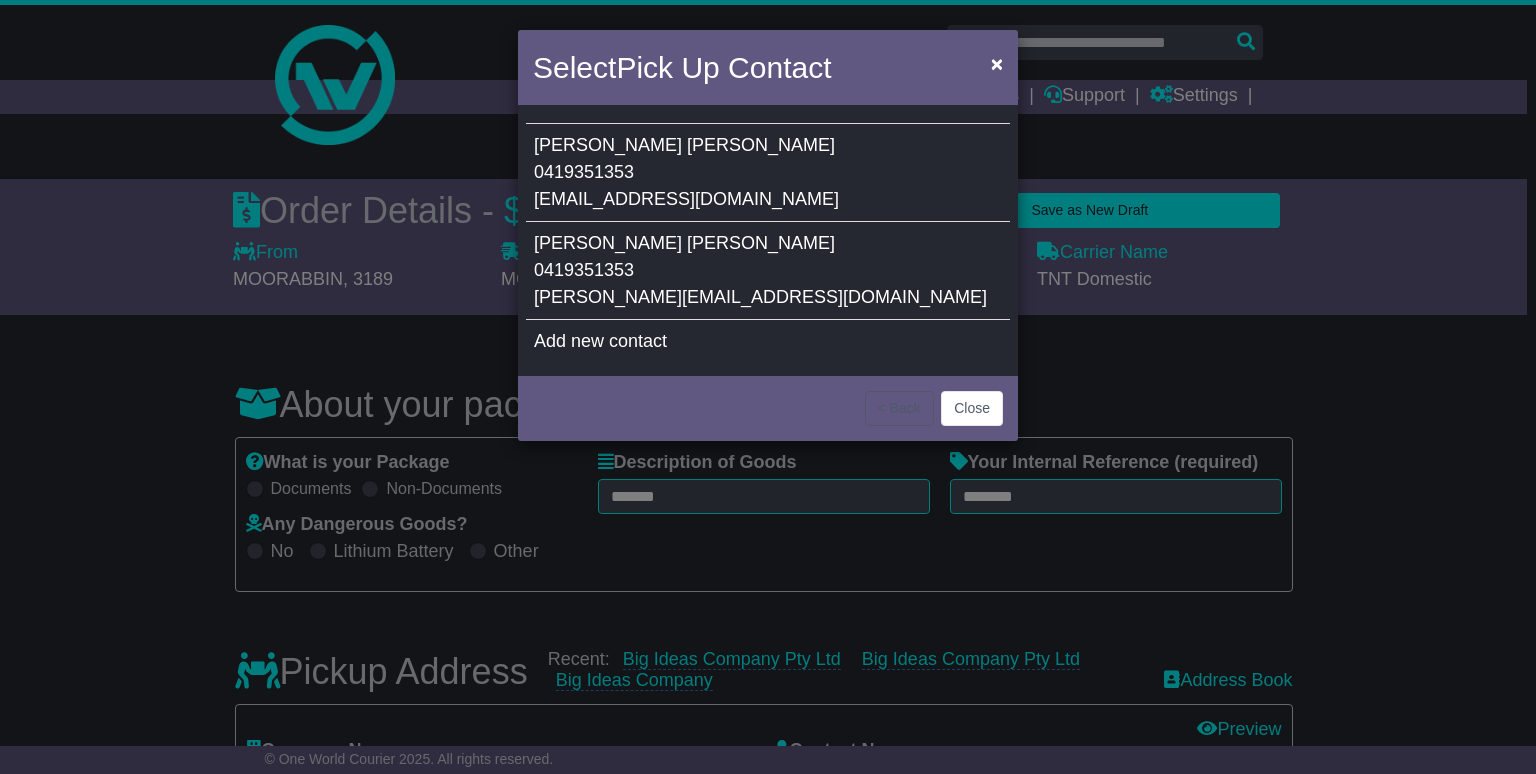 click on "[PERSON_NAME]
0419351353
[PERSON_NAME][EMAIL_ADDRESS][DOMAIN_NAME]" at bounding box center [768, 271] 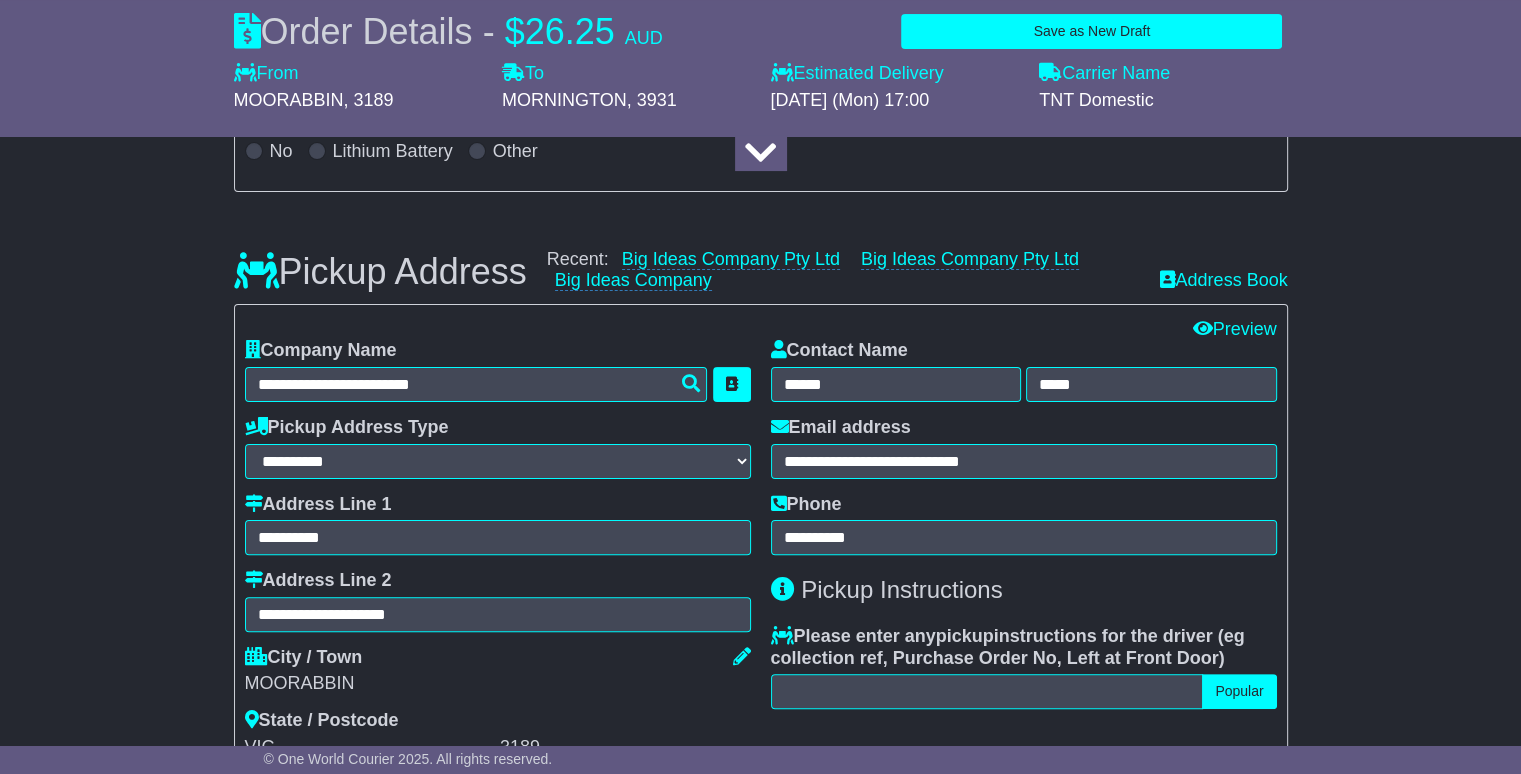 scroll, scrollTop: 600, scrollLeft: 0, axis: vertical 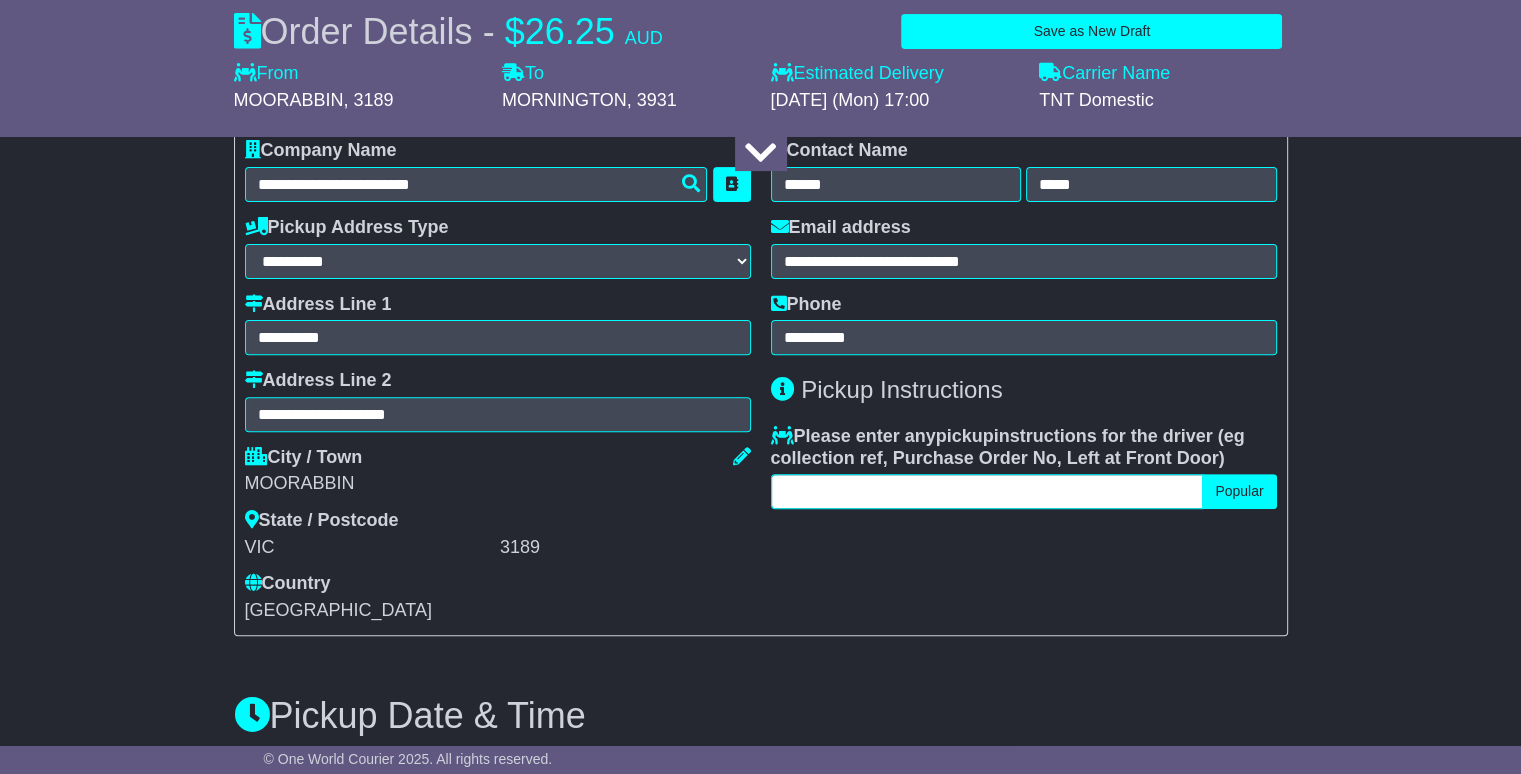 click at bounding box center [987, 491] 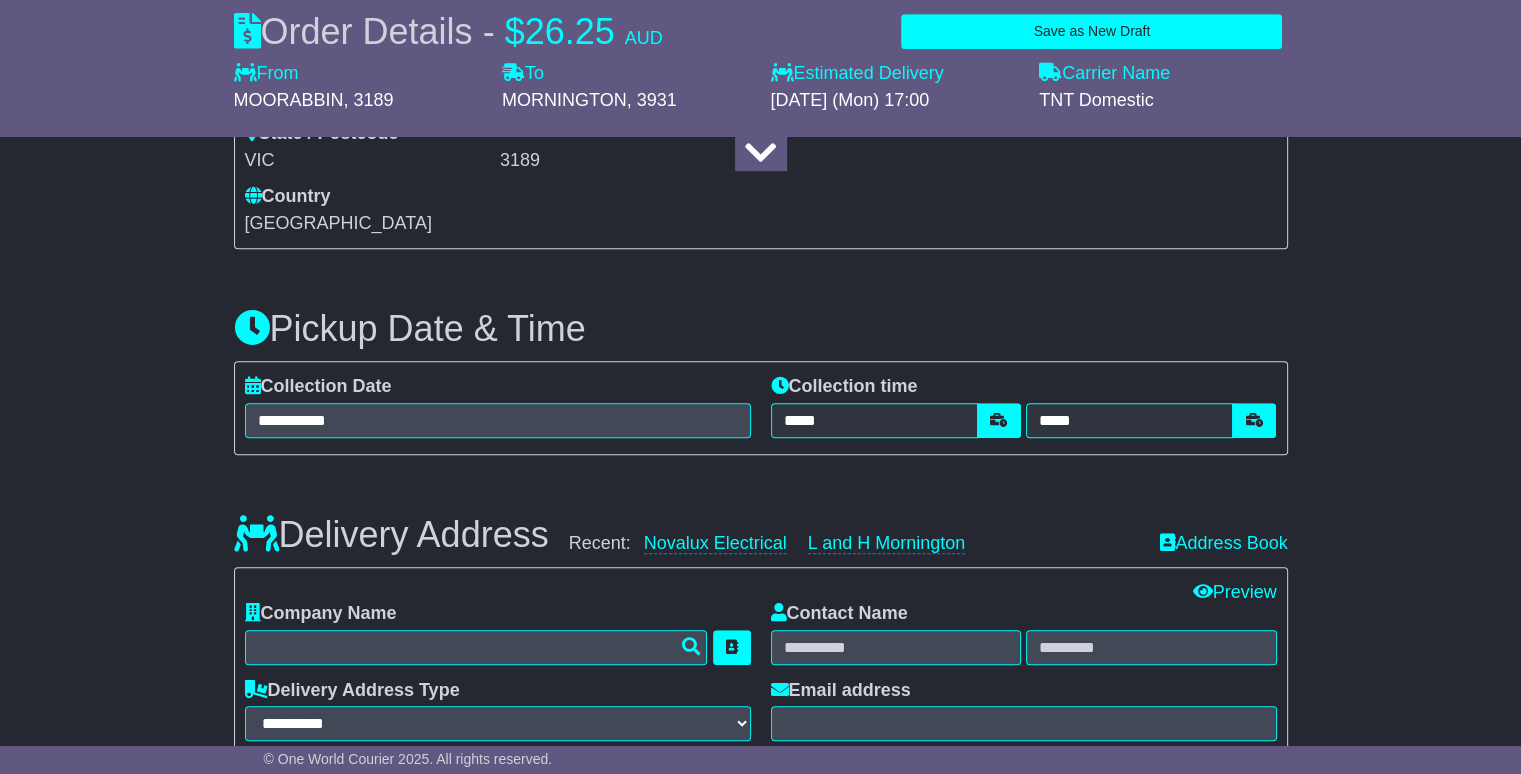 scroll, scrollTop: 1000, scrollLeft: 0, axis: vertical 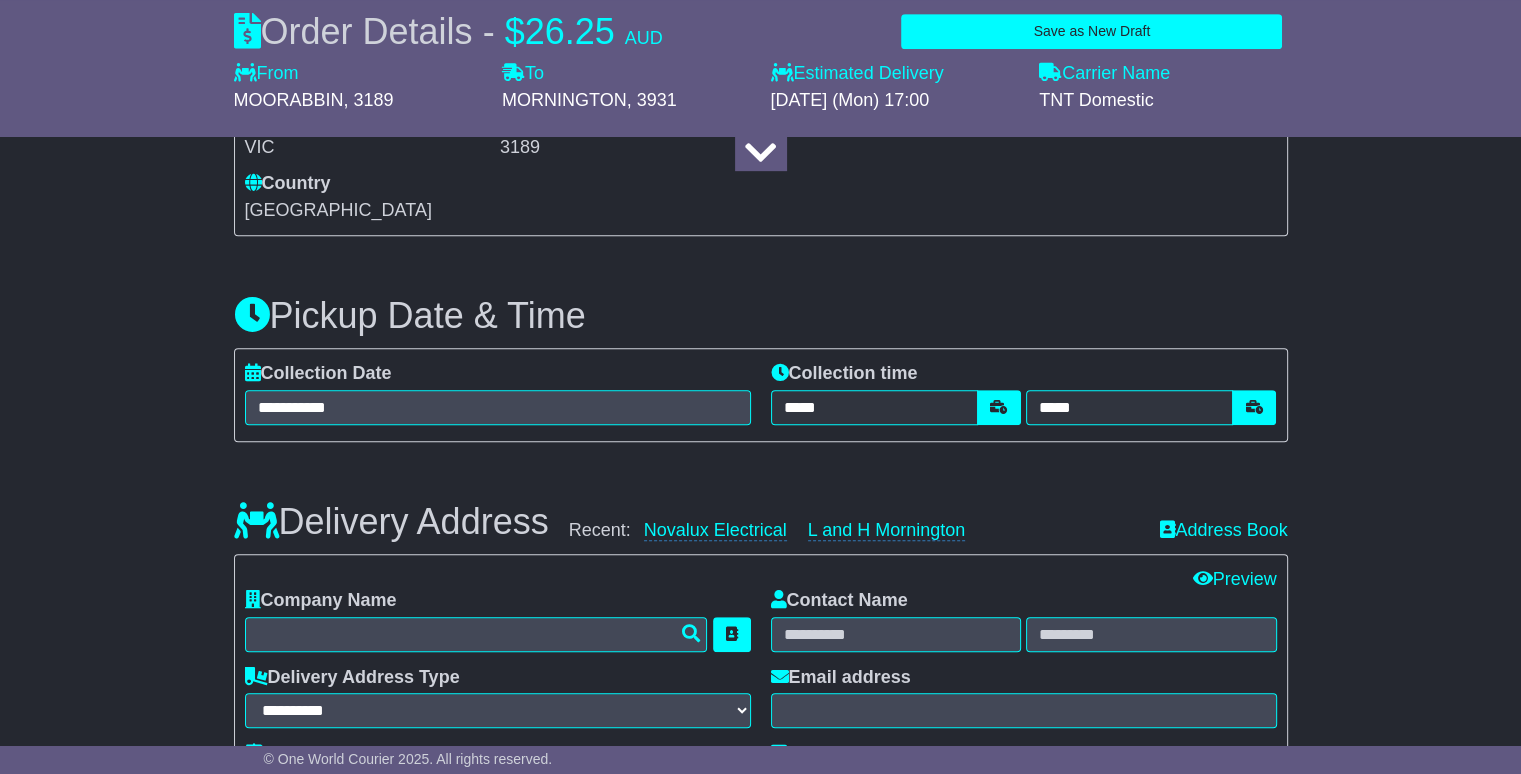 type on "**********" 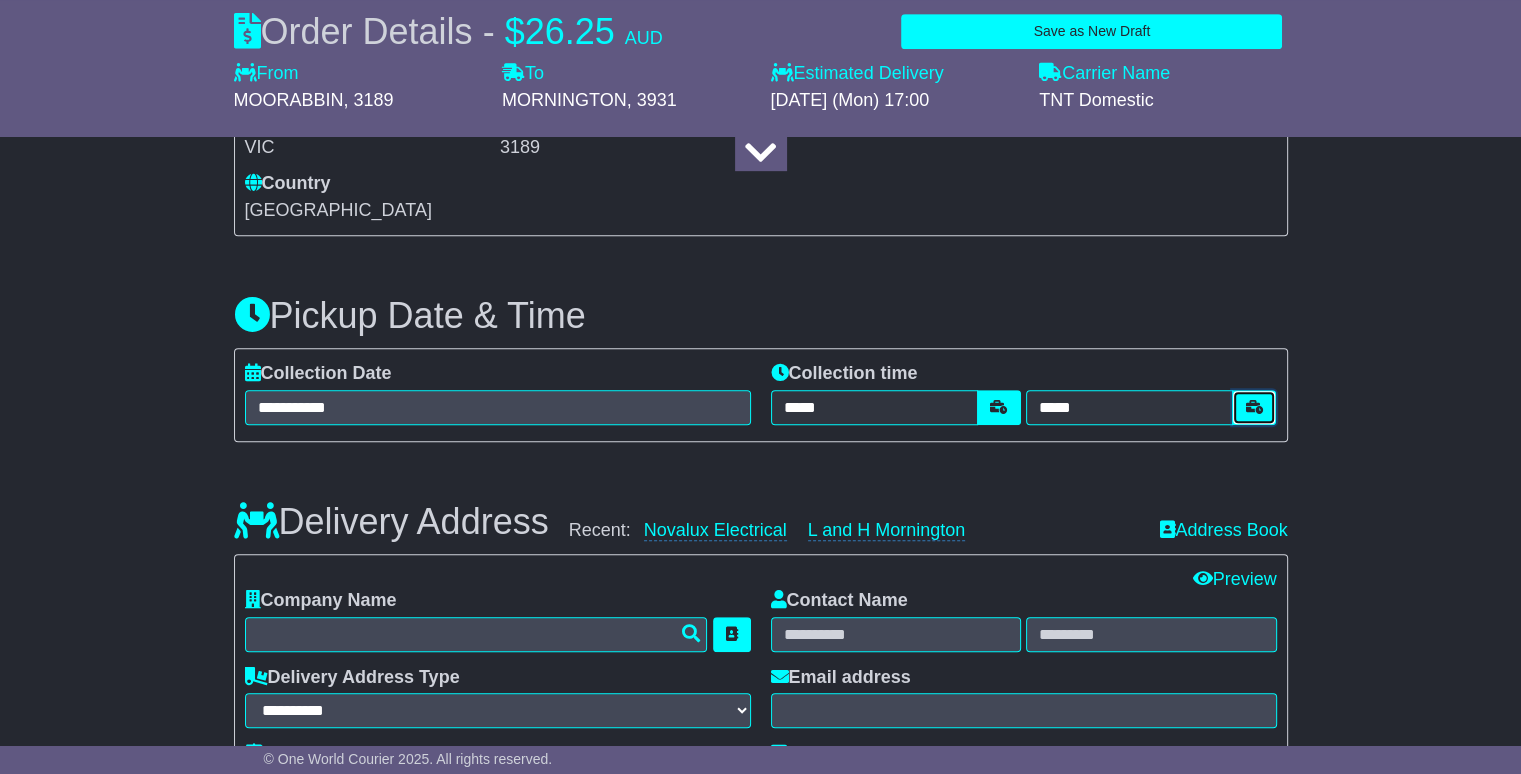 click at bounding box center (1254, 407) 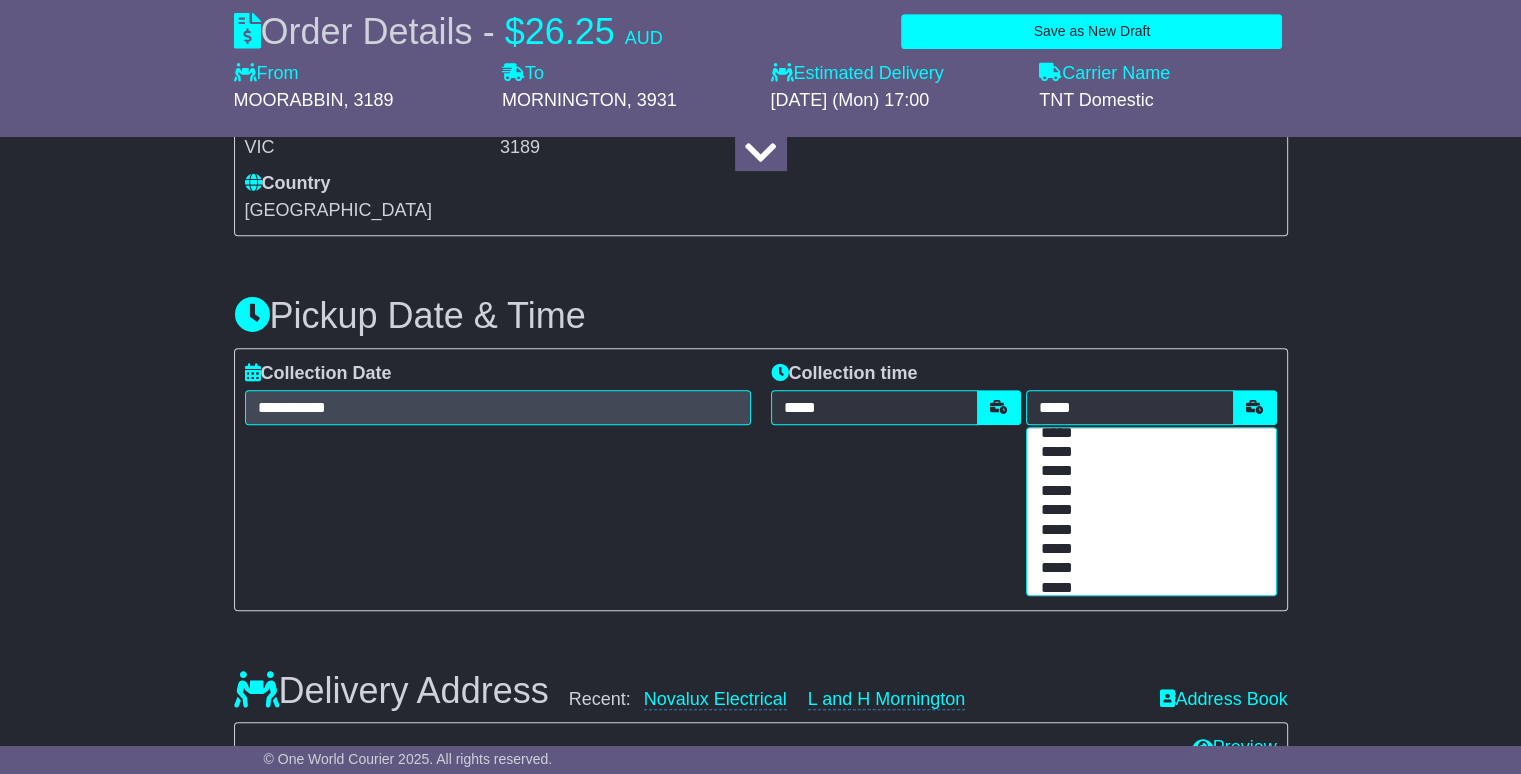 scroll, scrollTop: 96, scrollLeft: 0, axis: vertical 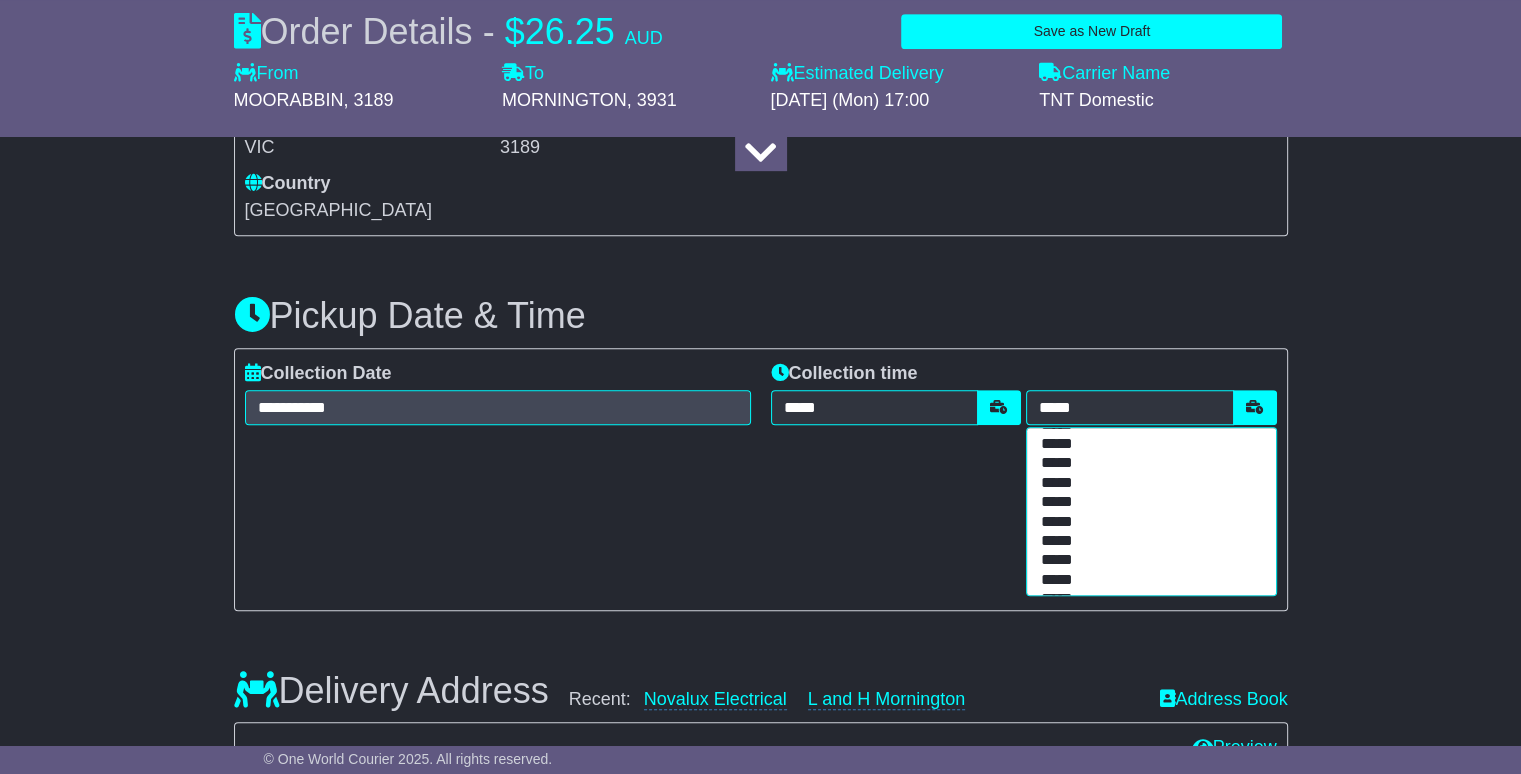 click on "*****" at bounding box center (1147, 483) 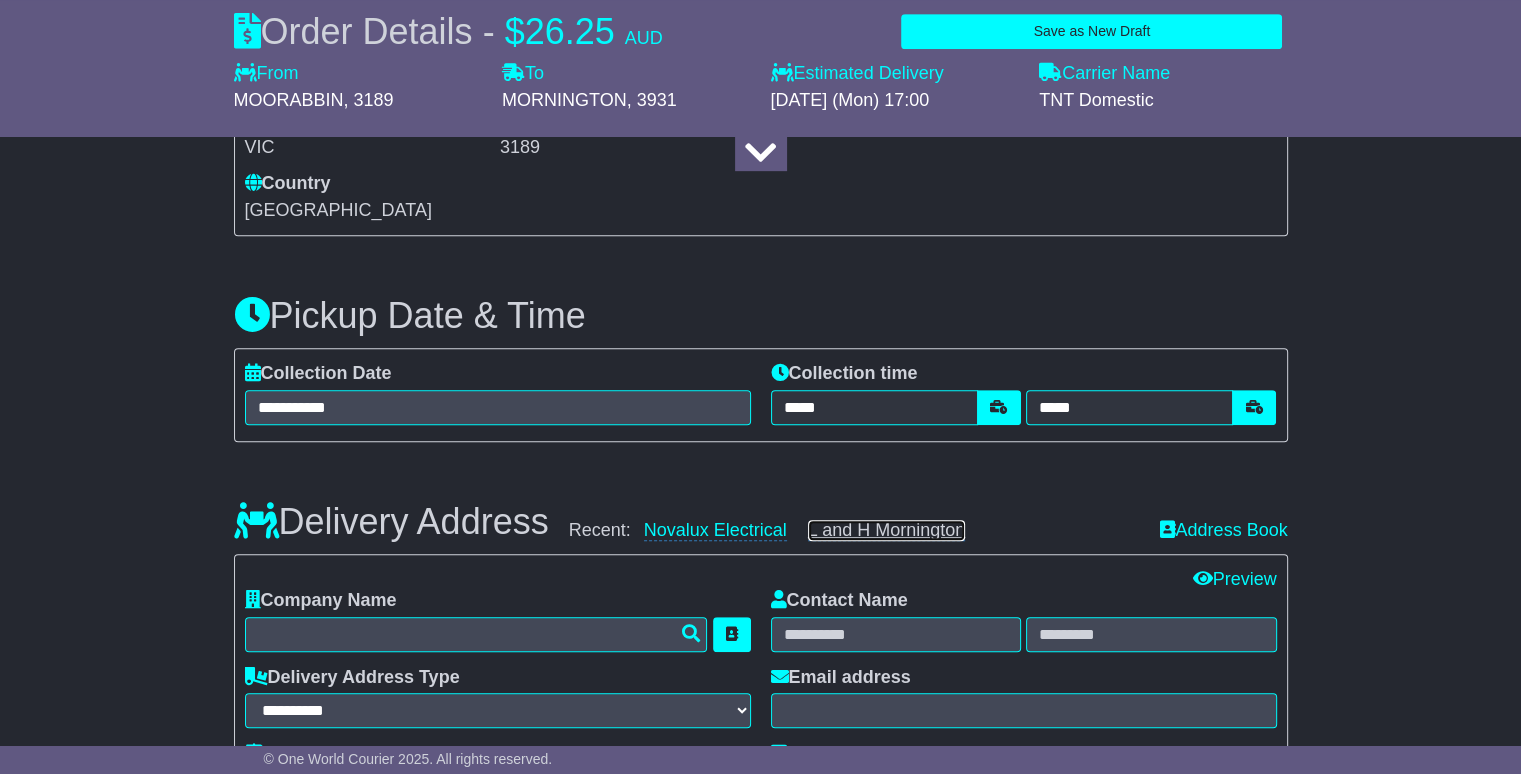 click on "L and H Mornington" at bounding box center [886, 530] 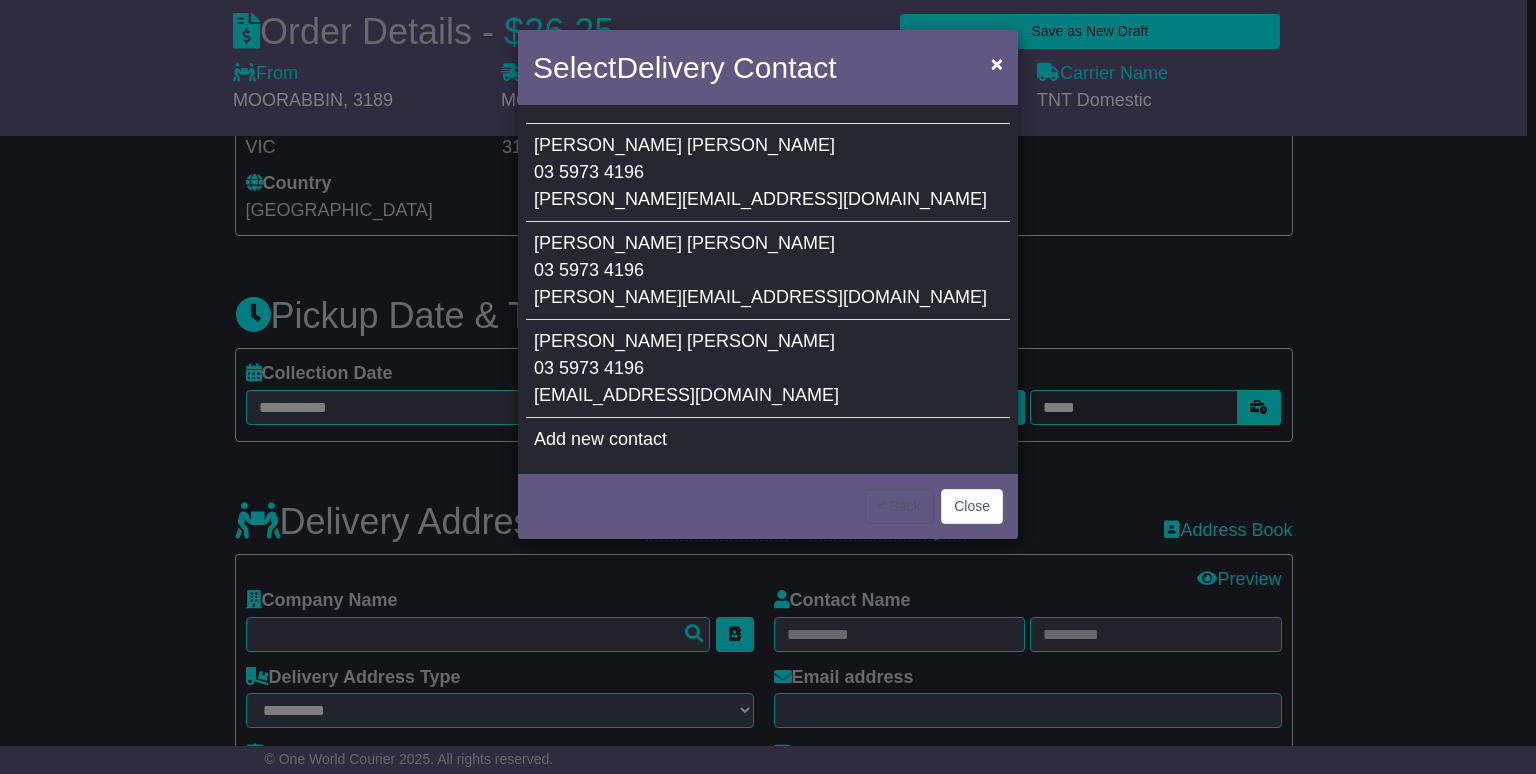 click on "Add new contact" at bounding box center [600, 439] 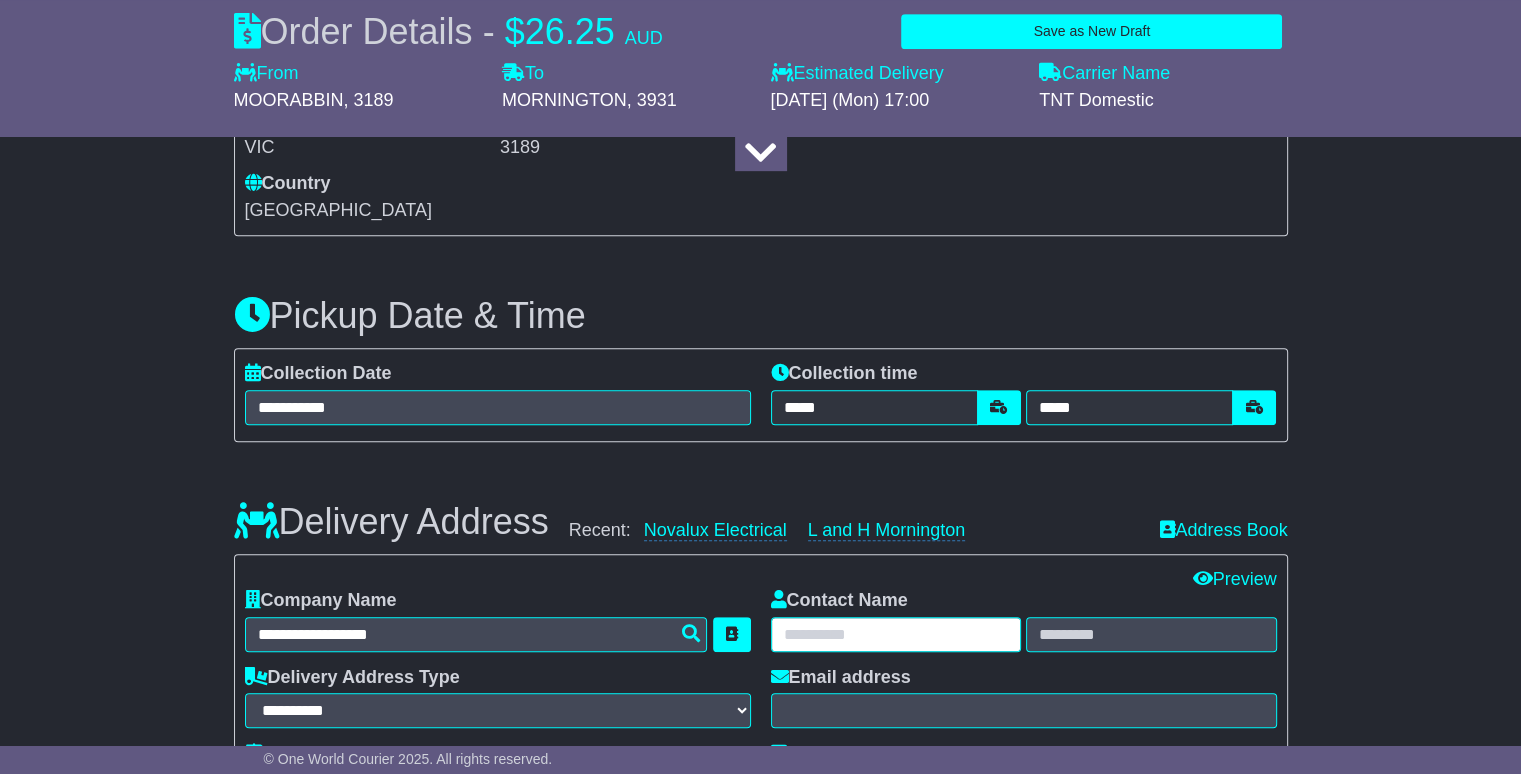 click at bounding box center (896, 634) 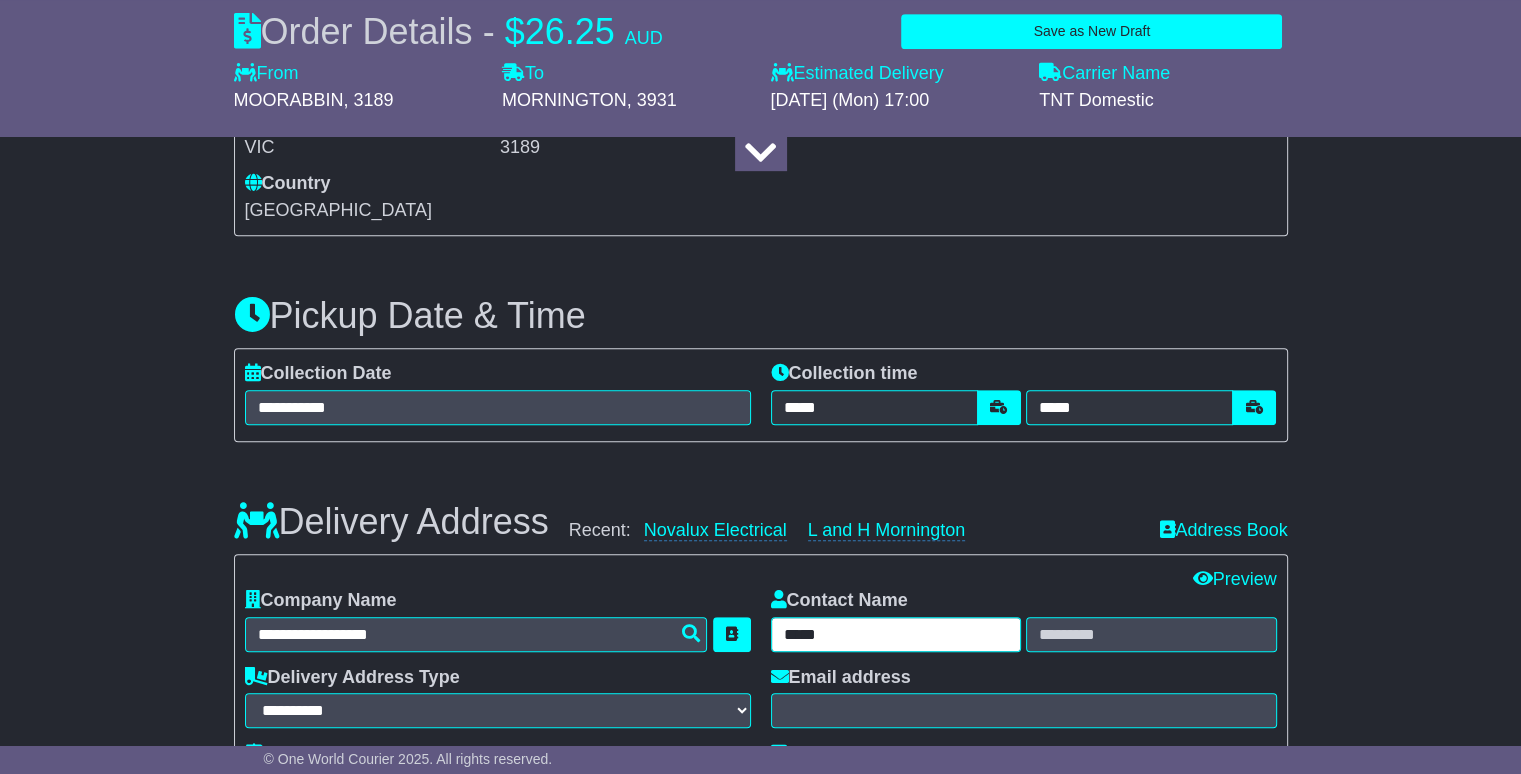type on "*****" 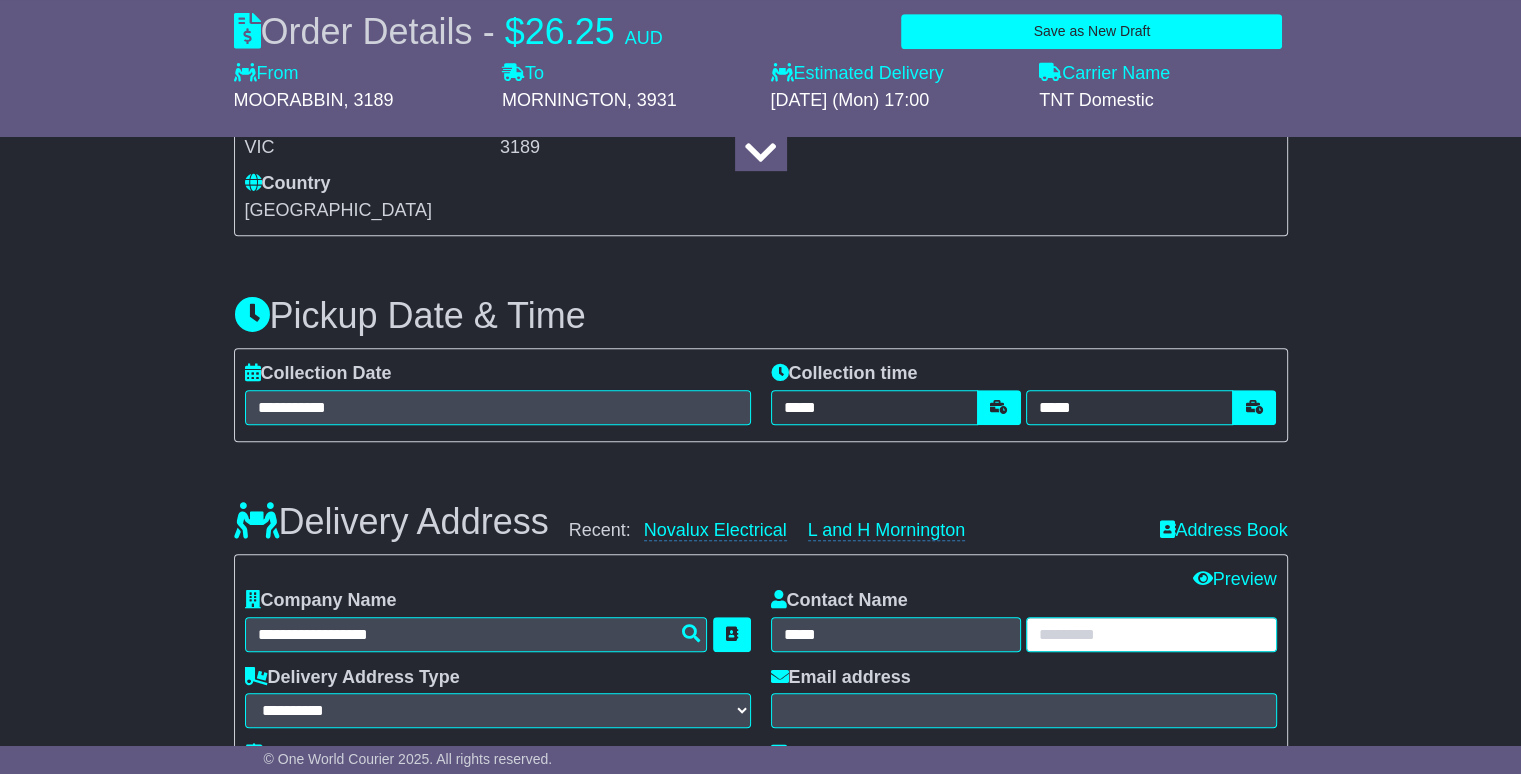 click at bounding box center [1151, 634] 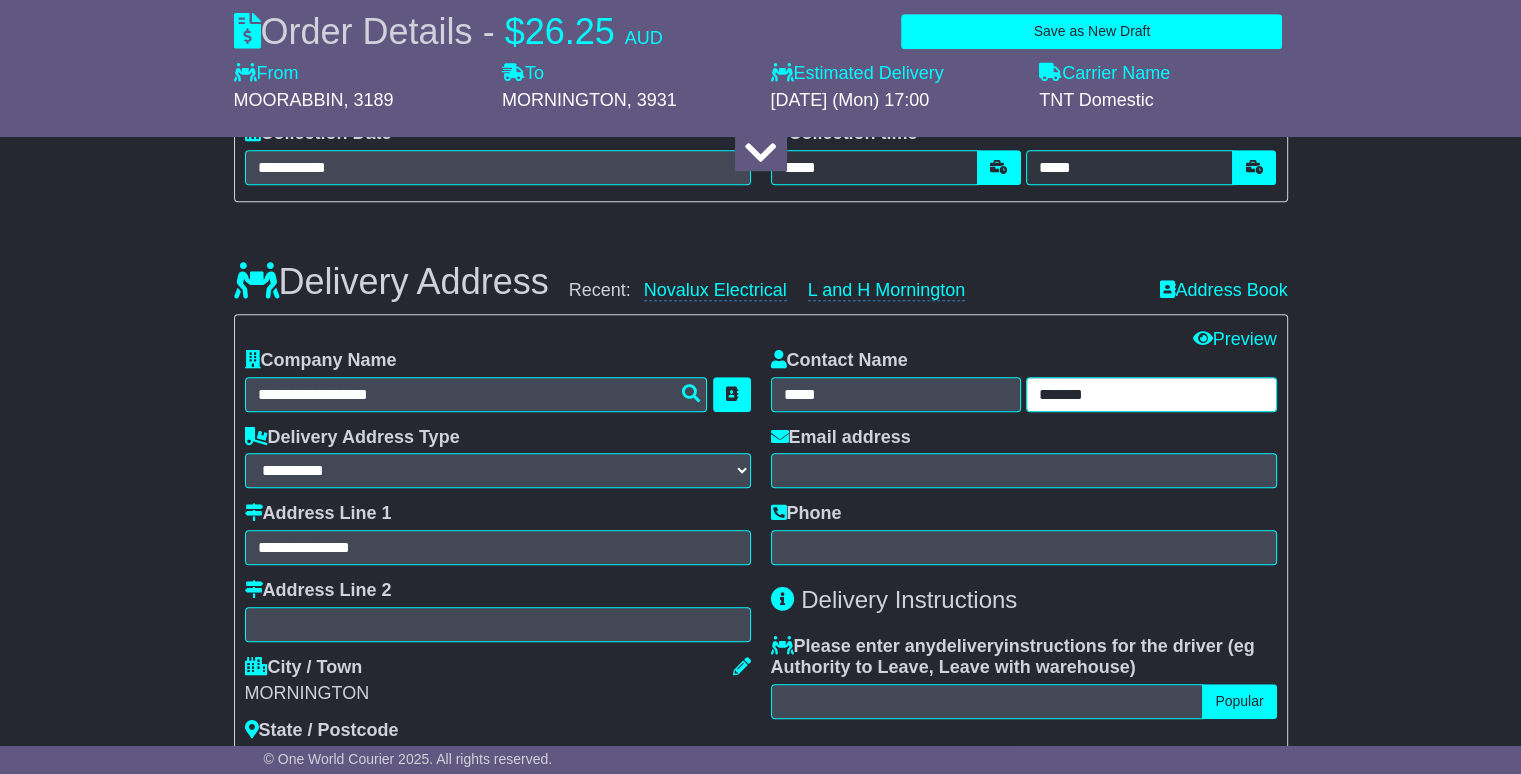scroll, scrollTop: 1300, scrollLeft: 0, axis: vertical 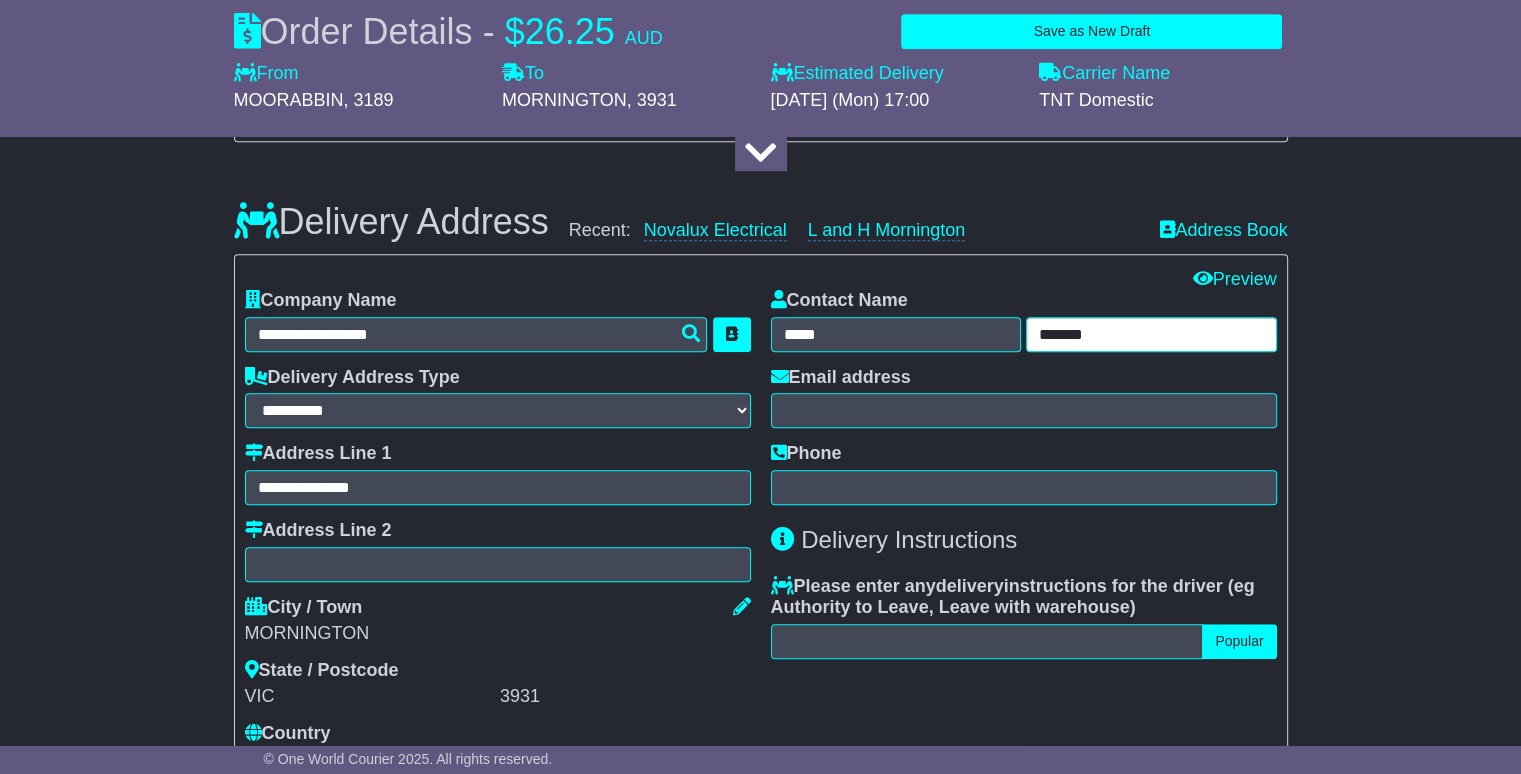 type on "*******" 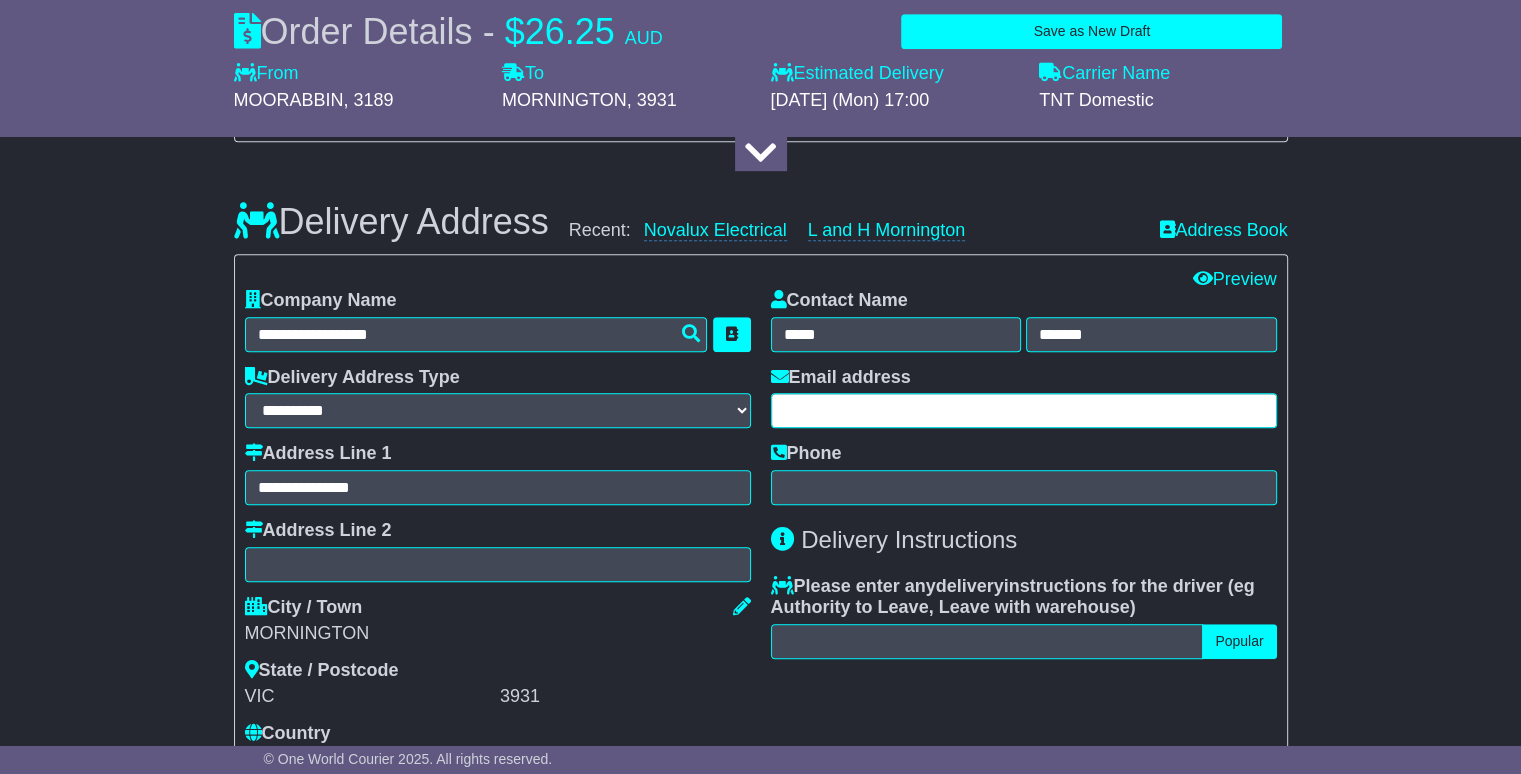 click at bounding box center [1024, 410] 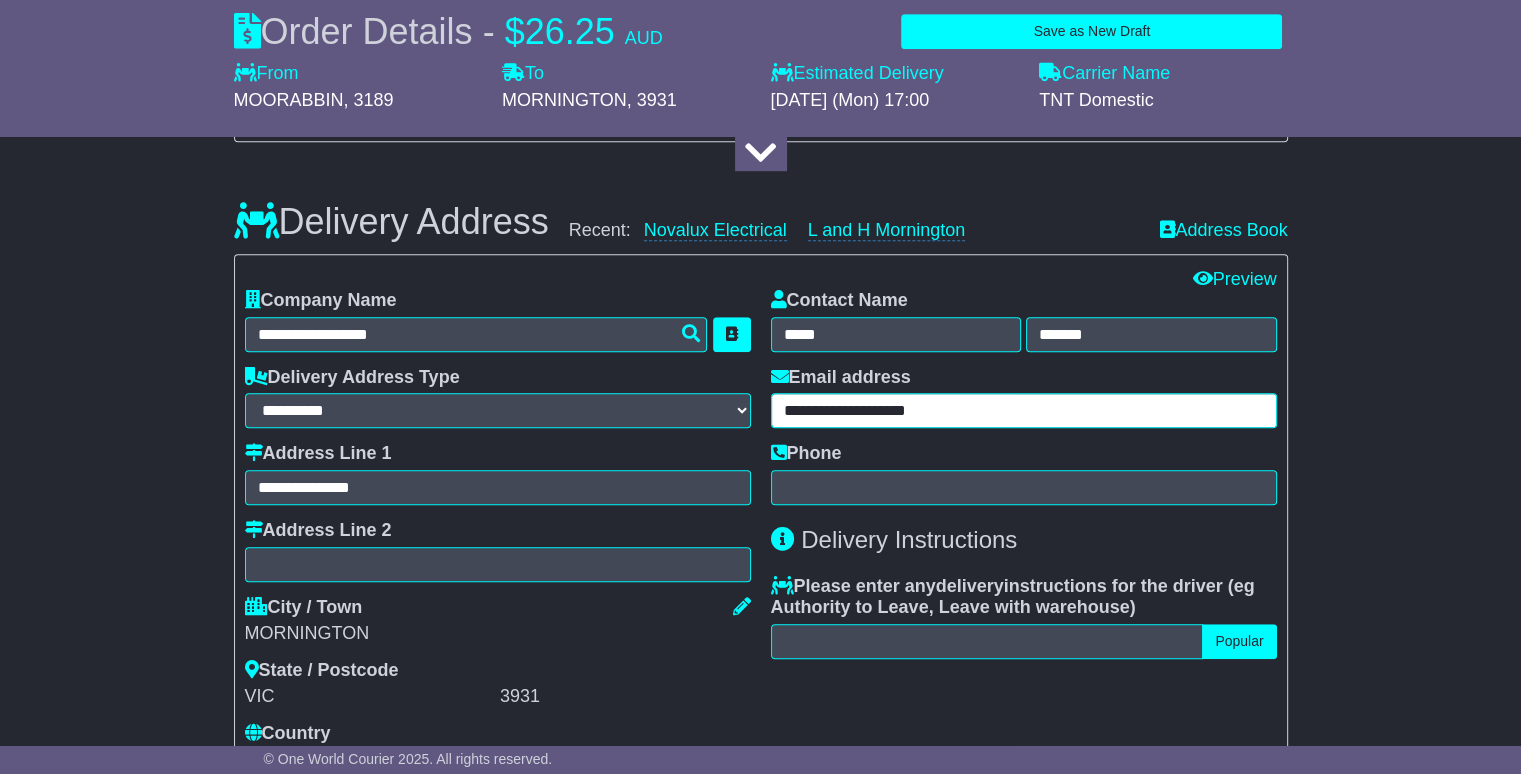 type on "**********" 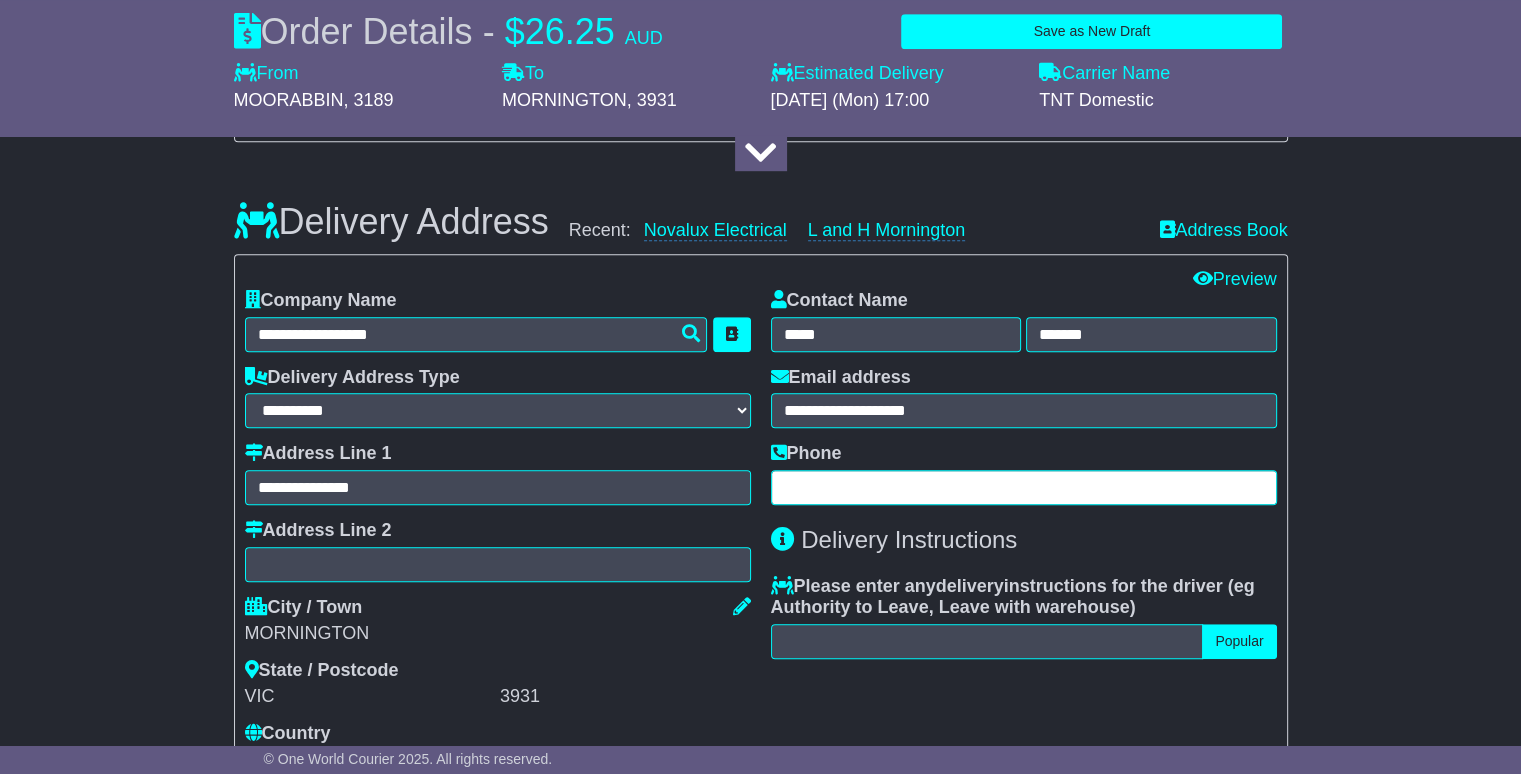 click at bounding box center [1024, 487] 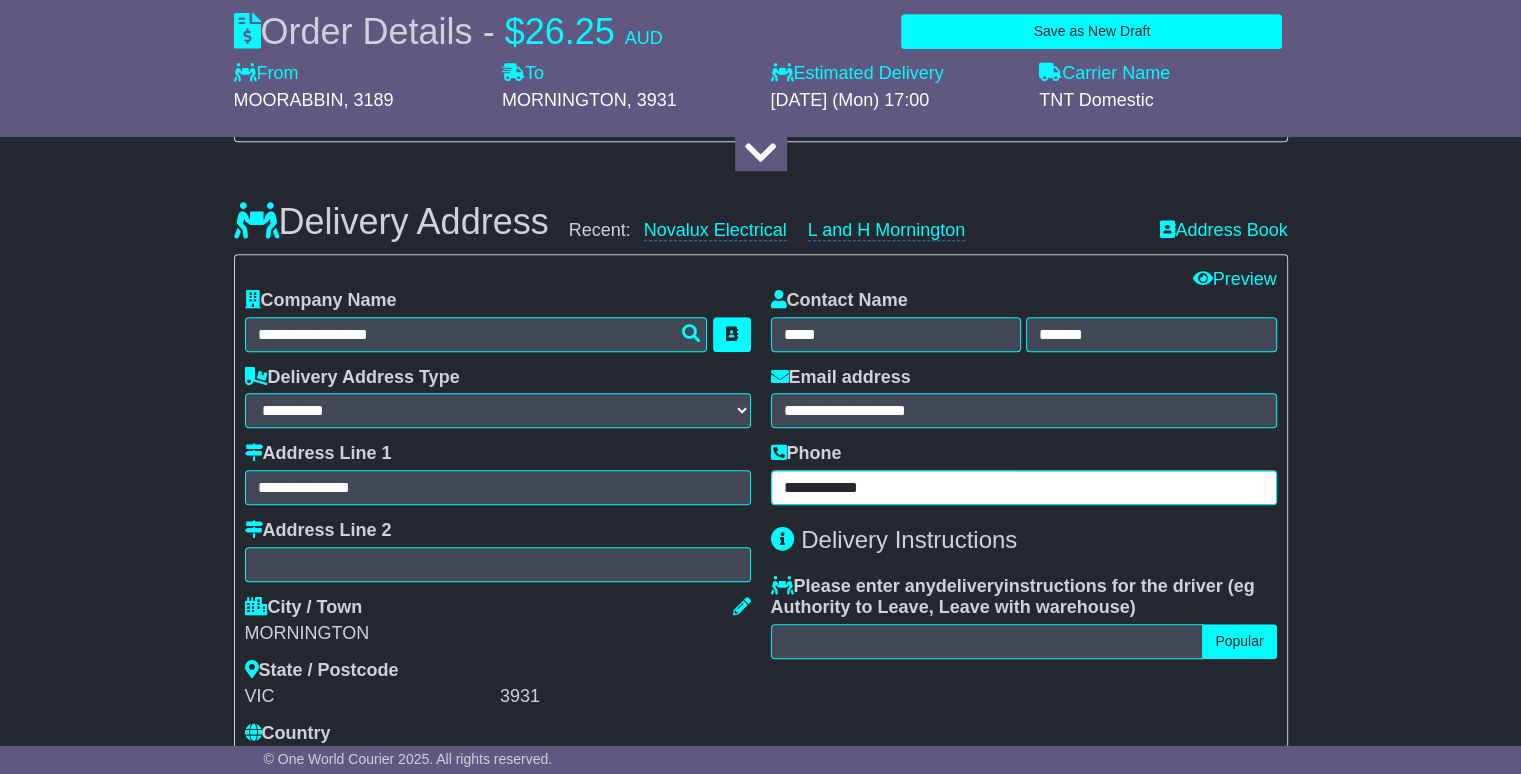 type on "**********" 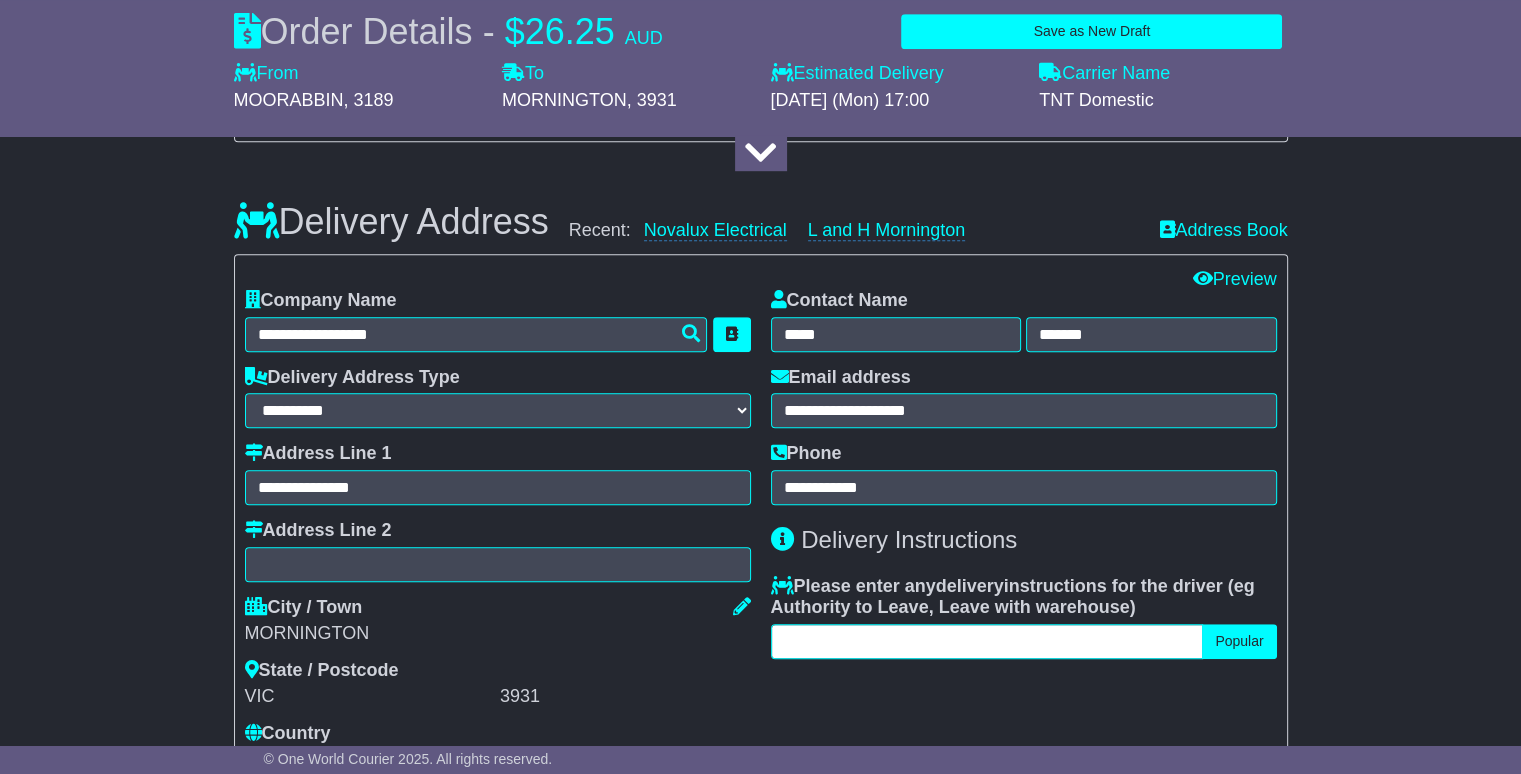 click at bounding box center [987, 641] 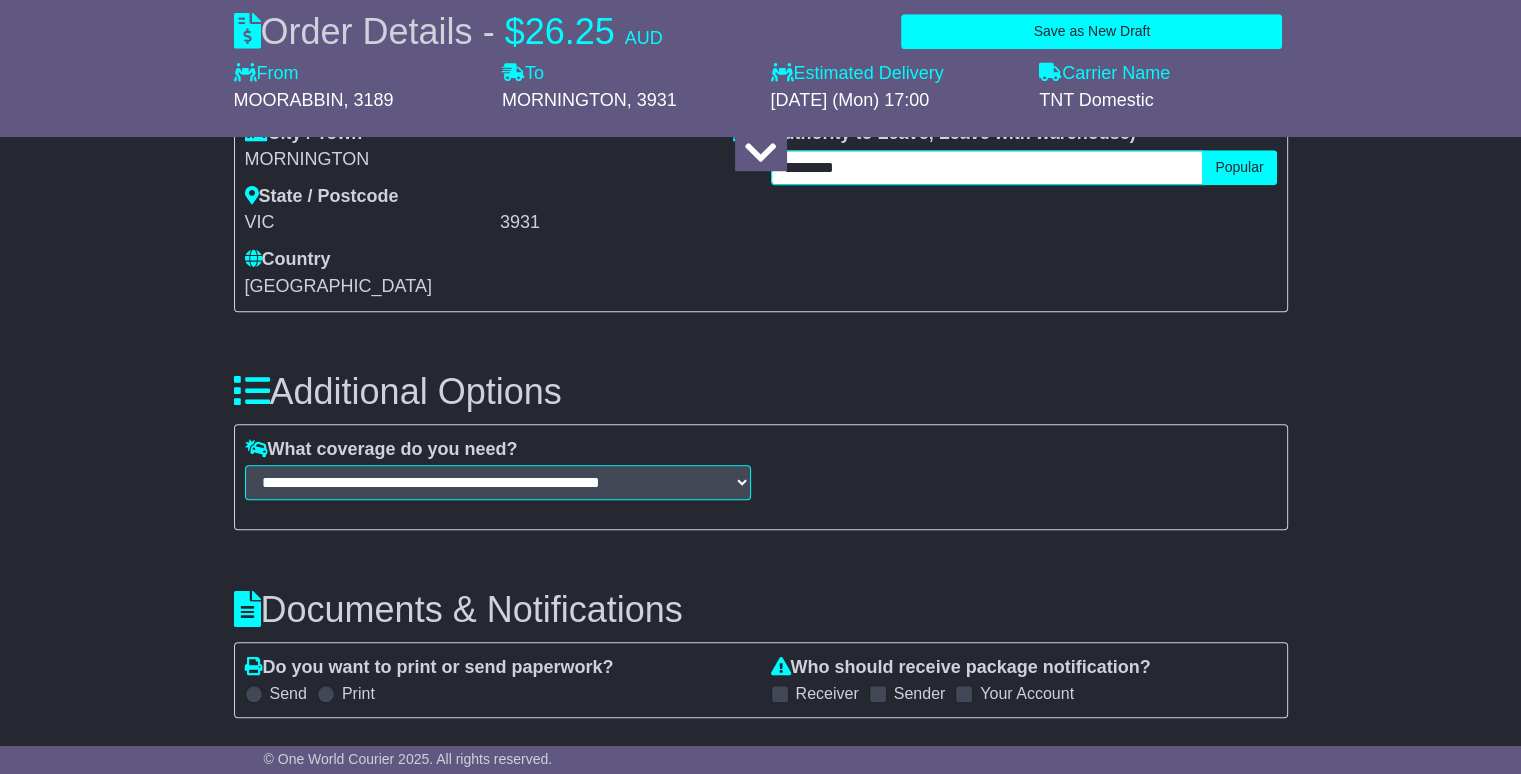 scroll, scrollTop: 1800, scrollLeft: 0, axis: vertical 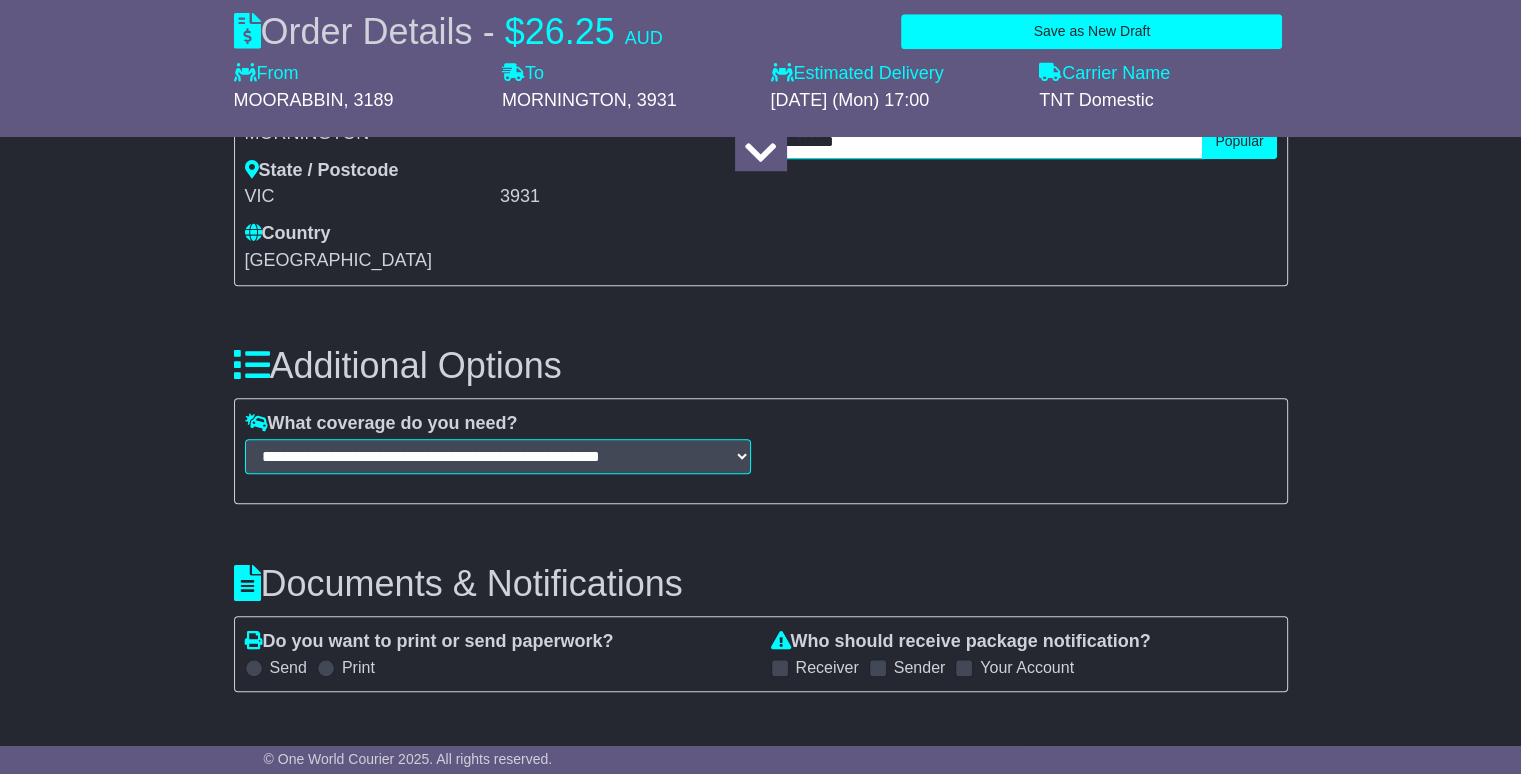 type on "********" 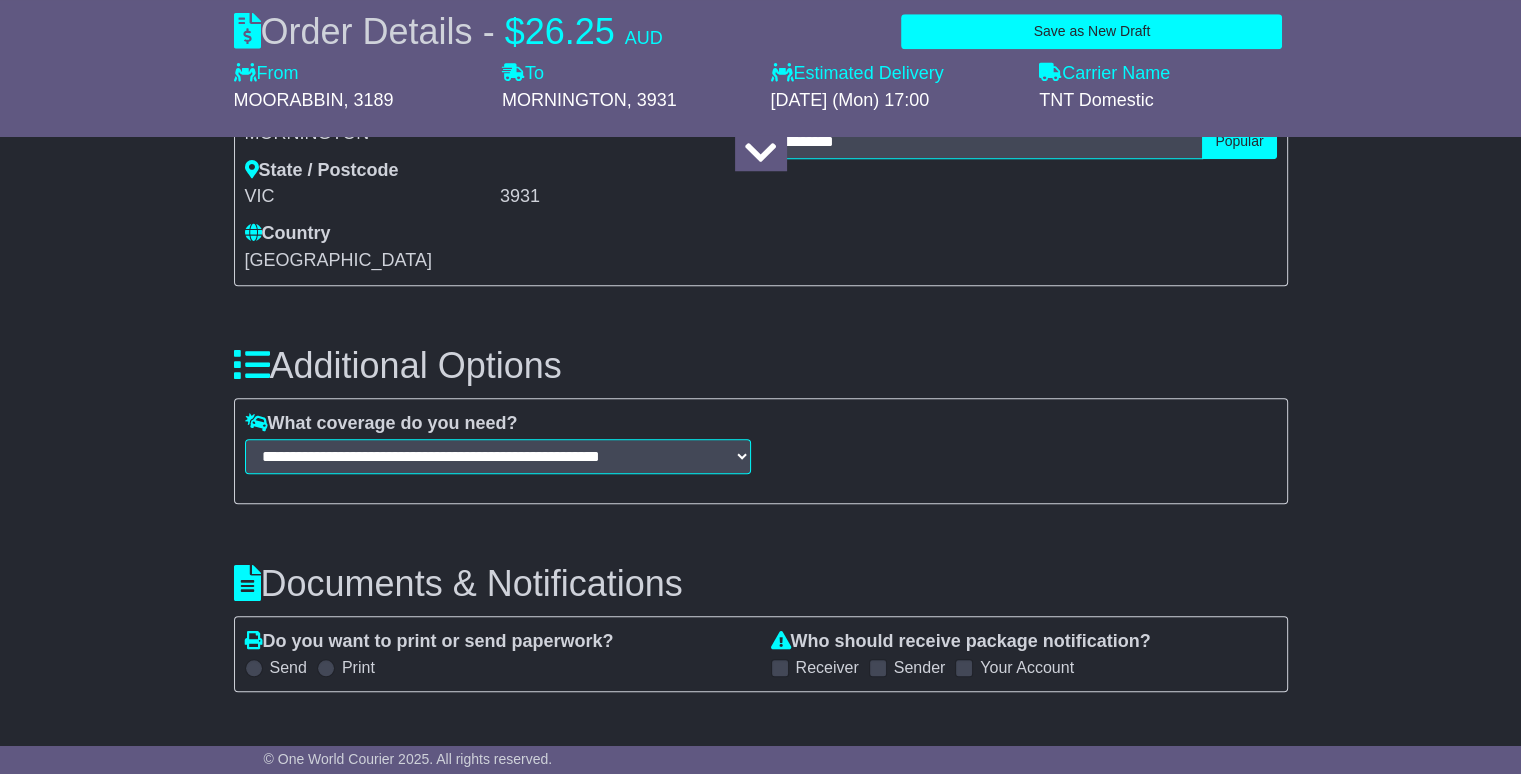 drag, startPoint x: 782, startPoint y: 664, endPoint x: 808, endPoint y: 660, distance: 26.305893 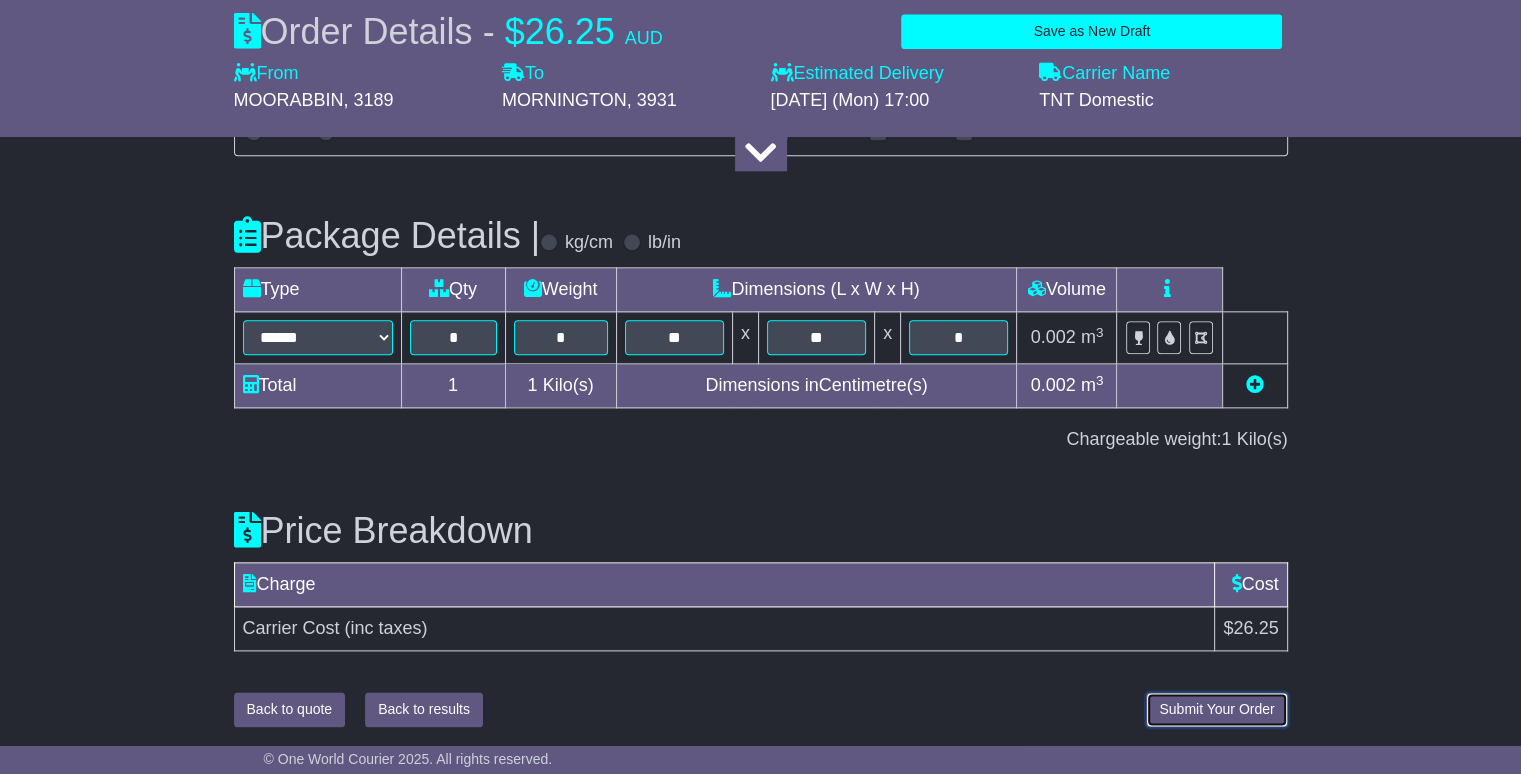 click on "Submit Your Order" at bounding box center (1216, 709) 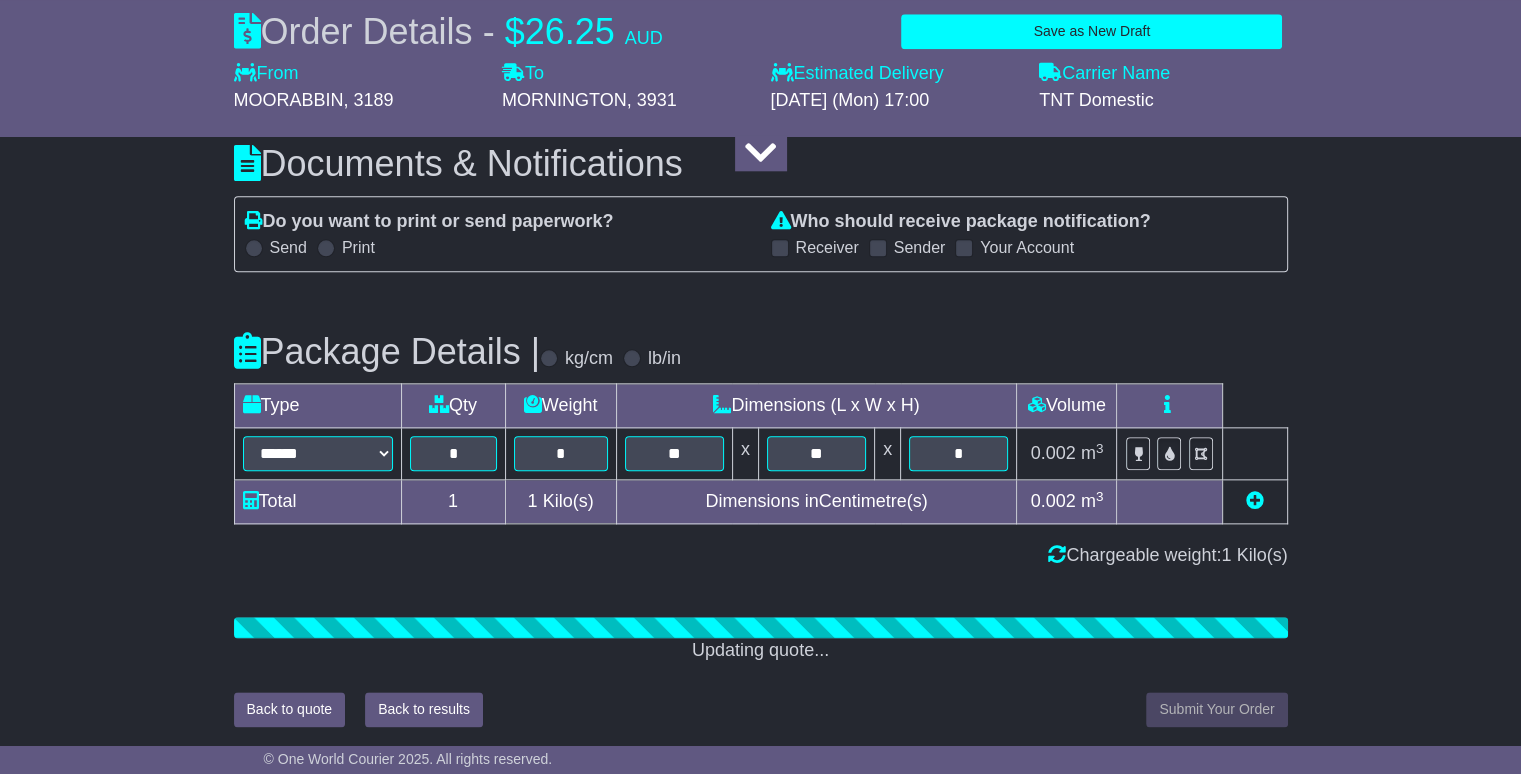 scroll, scrollTop: 2336, scrollLeft: 0, axis: vertical 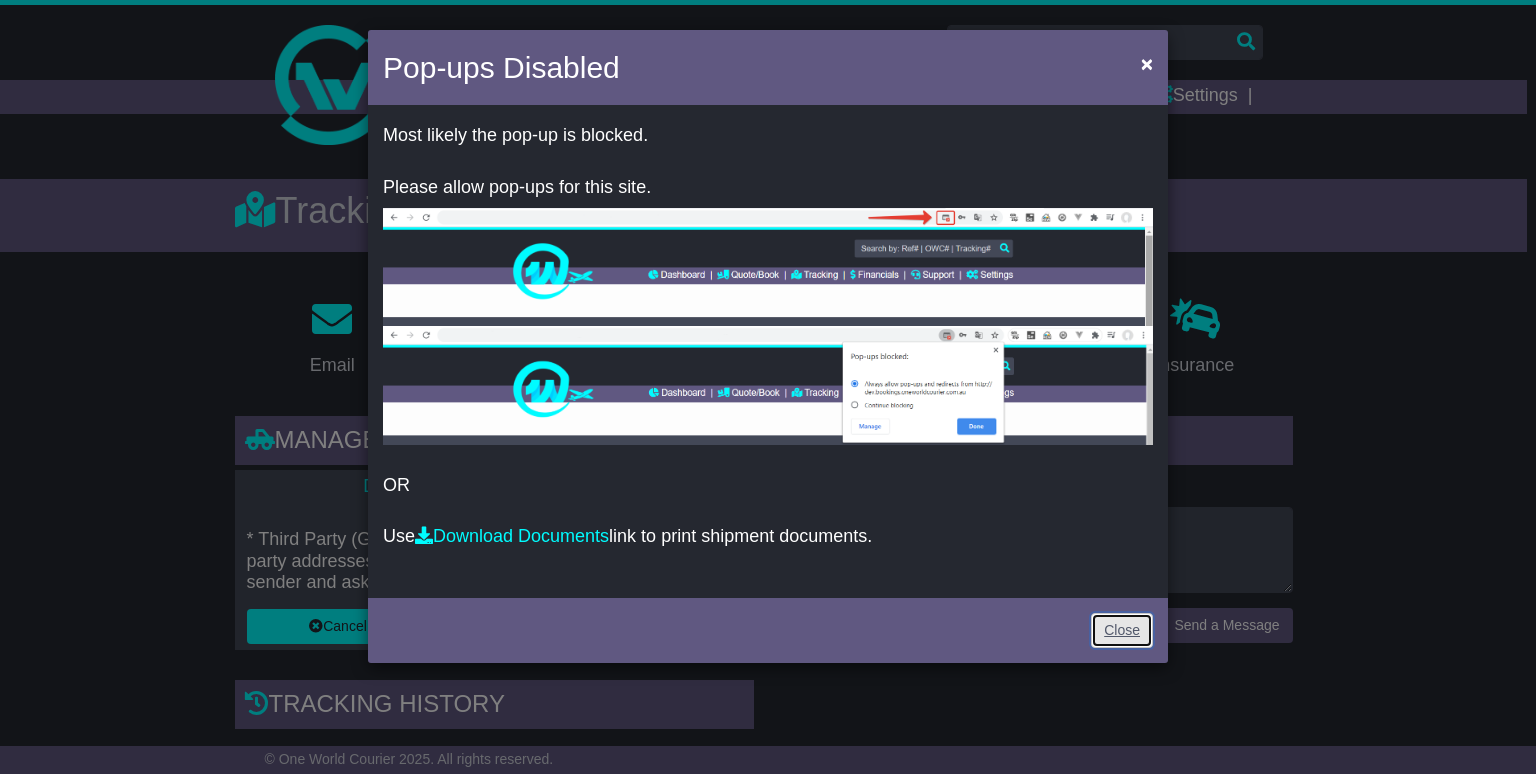 click on "Close" at bounding box center (1122, 630) 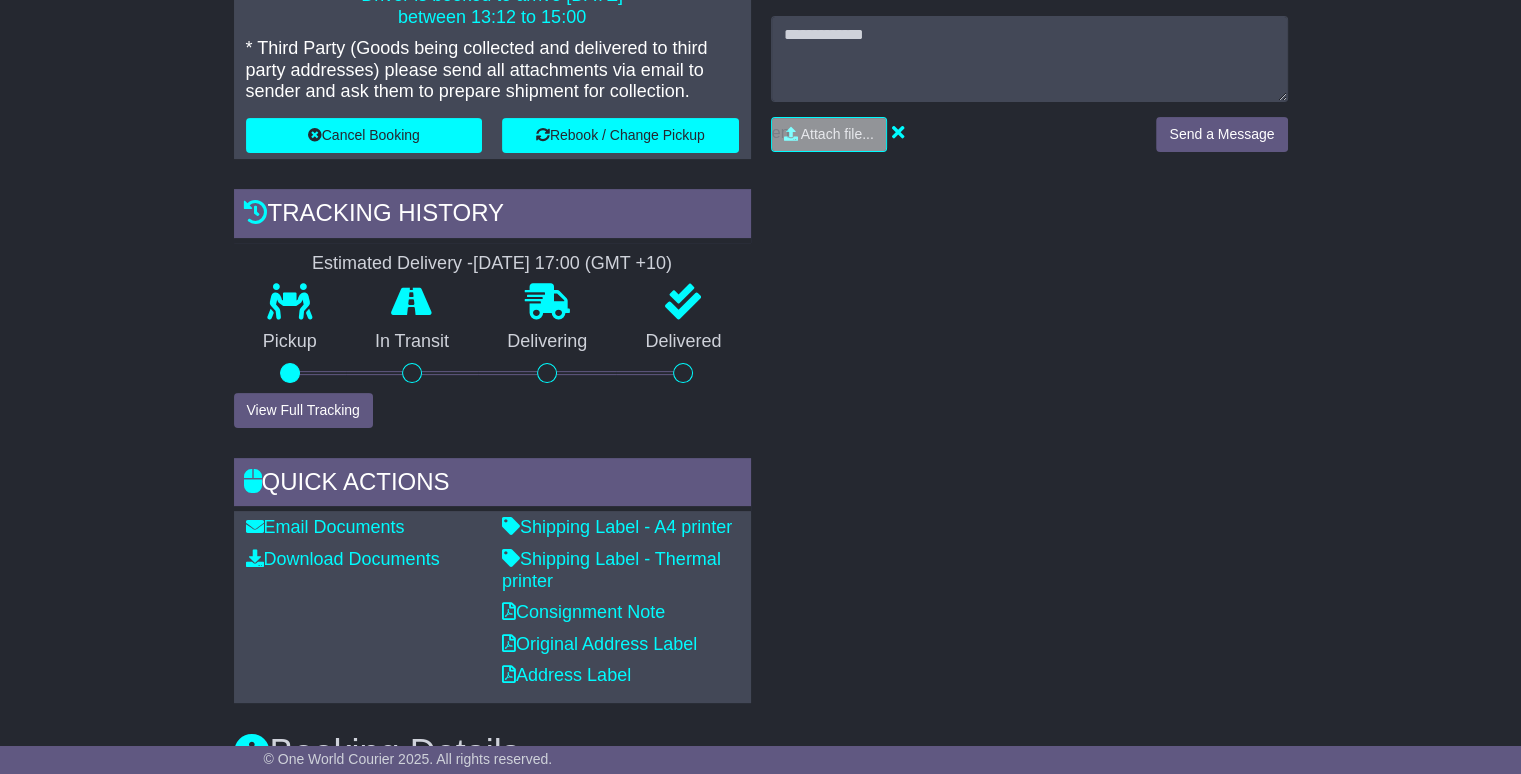 scroll, scrollTop: 500, scrollLeft: 0, axis: vertical 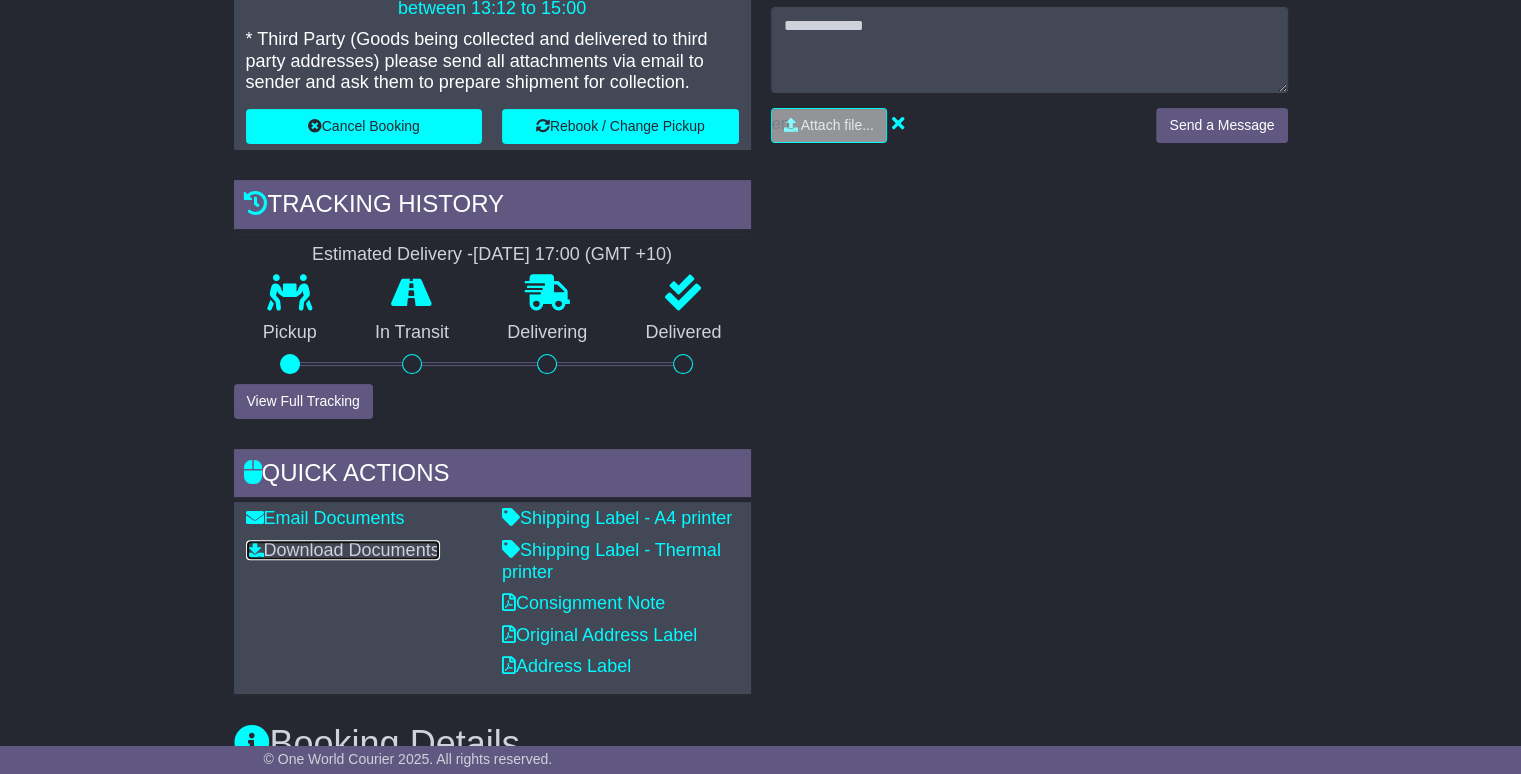 click on "Download Documents" at bounding box center [343, 550] 